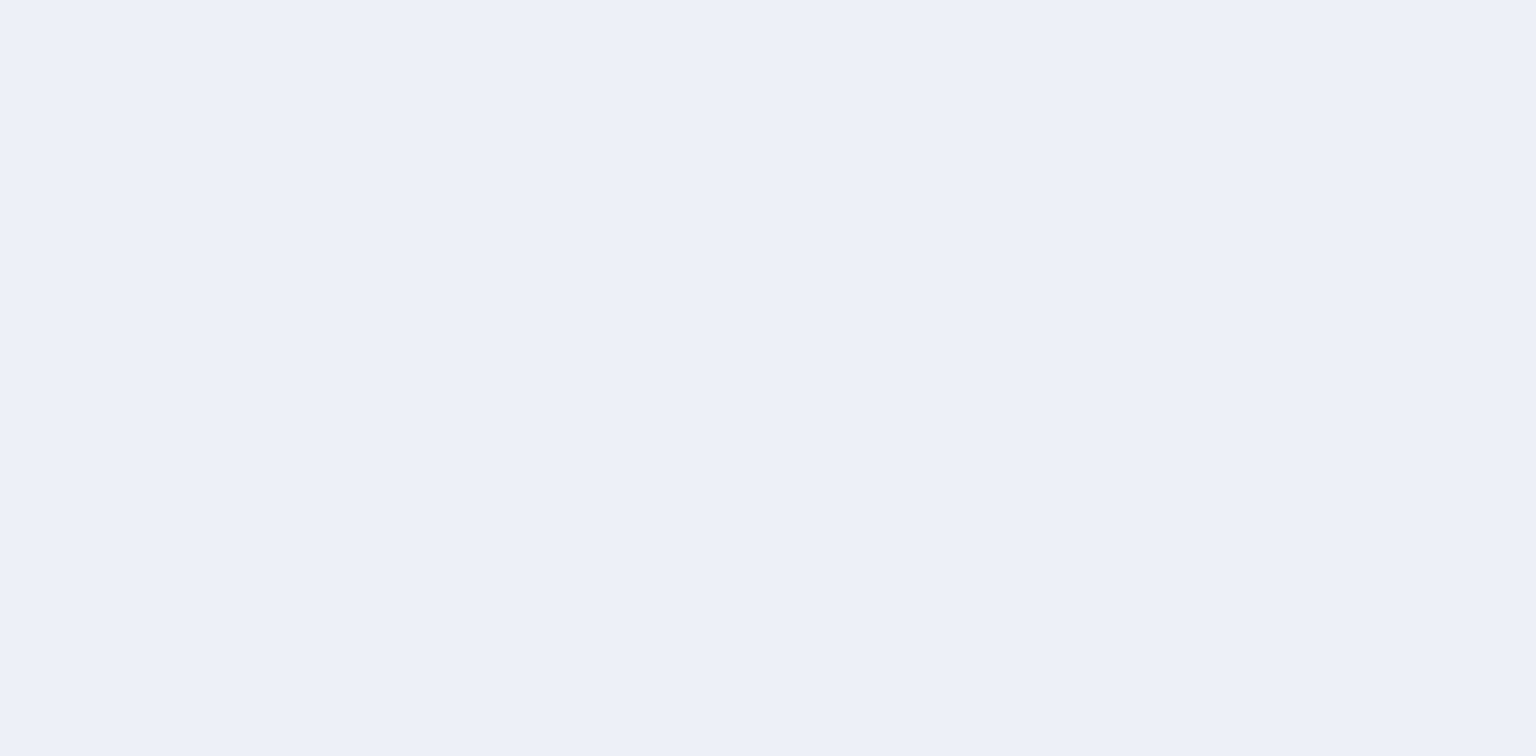 scroll, scrollTop: 0, scrollLeft: 0, axis: both 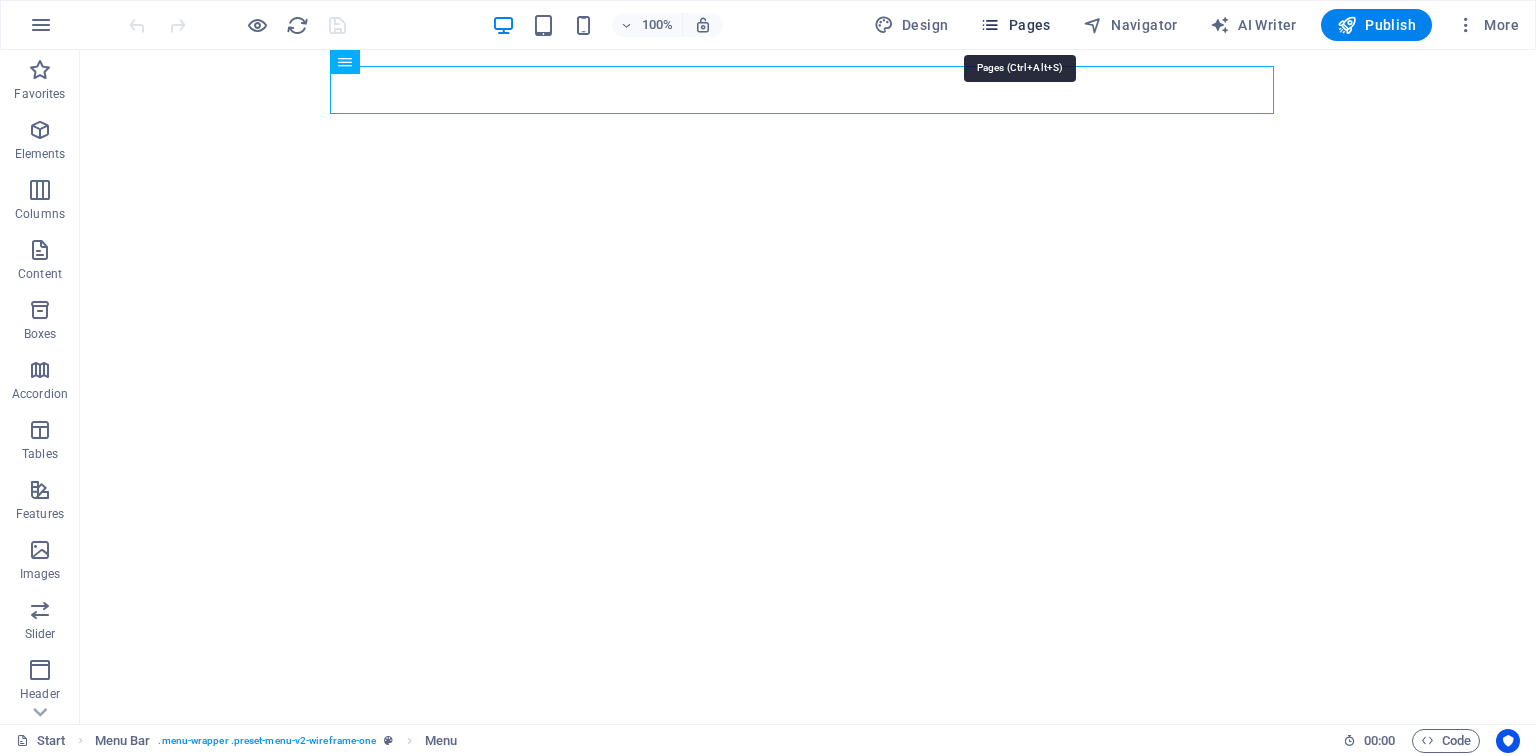 click on "Pages" at bounding box center [1015, 25] 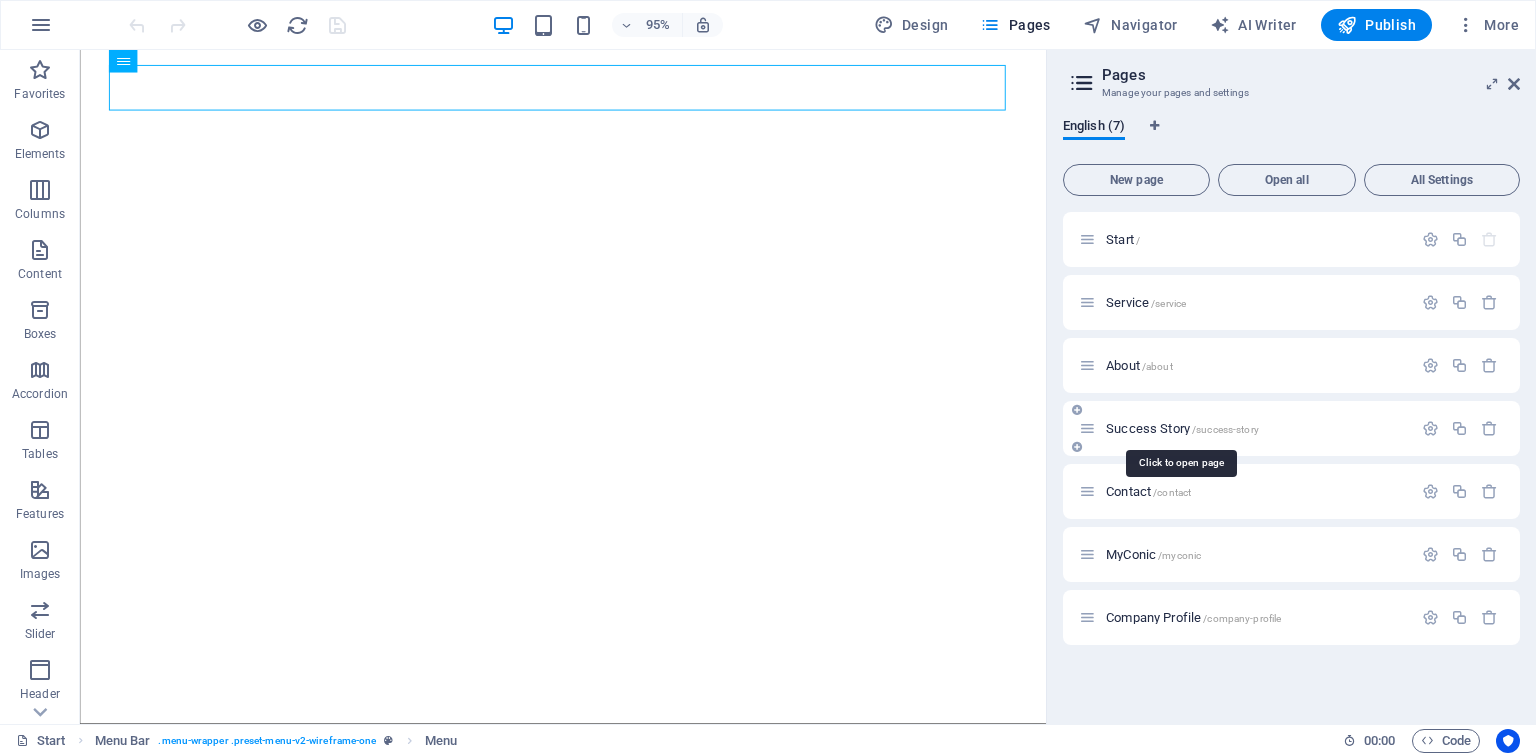 click on "Success Story /success-story" at bounding box center (1182, 428) 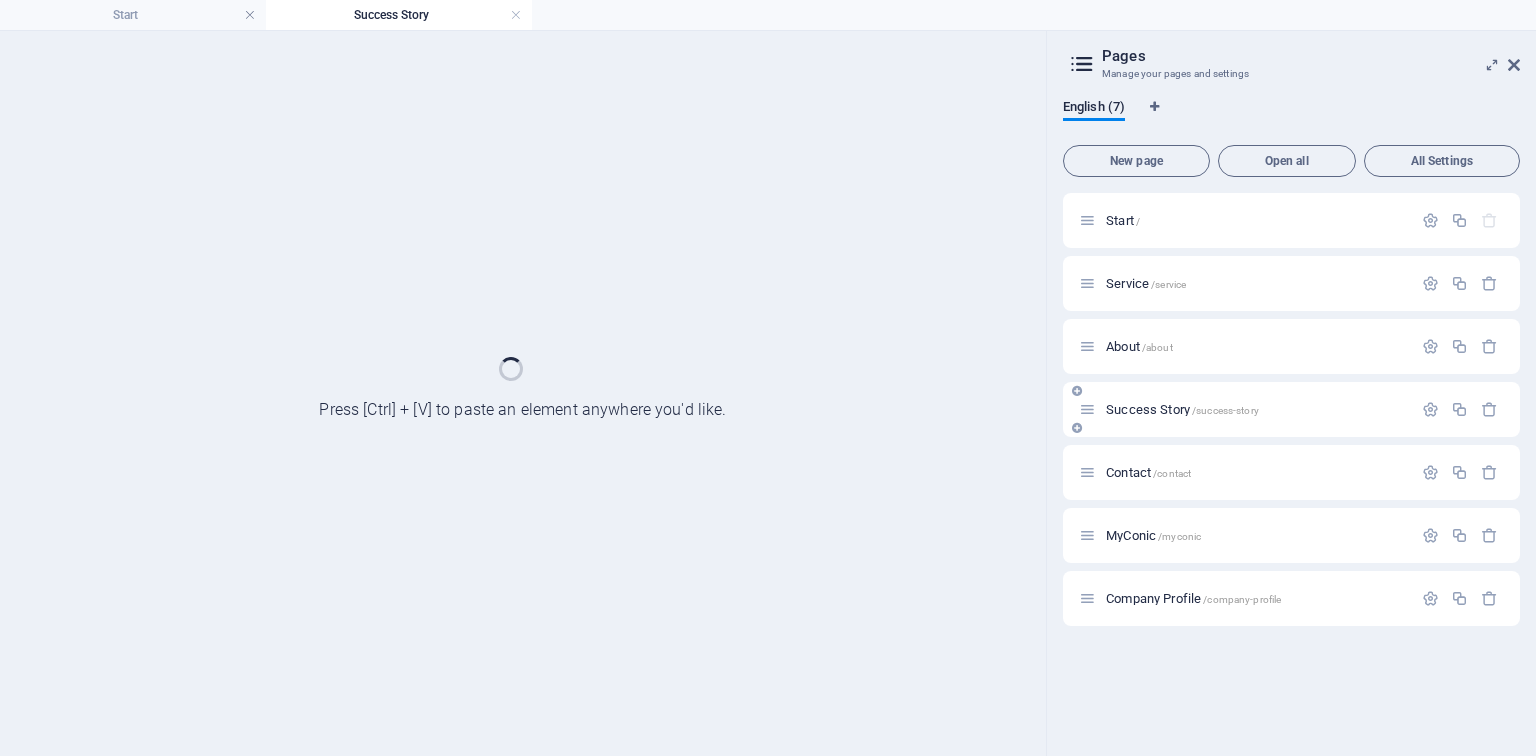 click on "Success Story /success-story" at bounding box center [1291, 409] 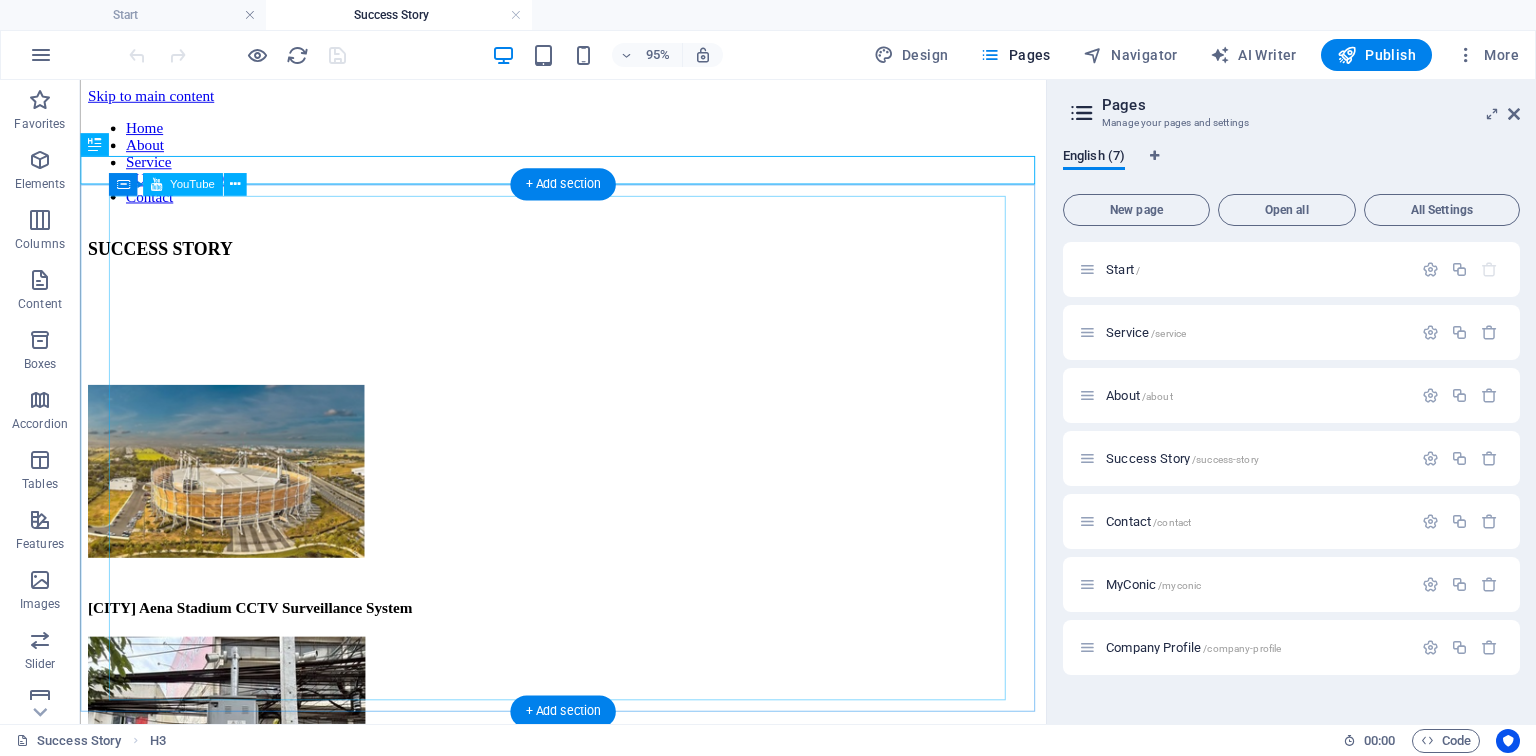 scroll, scrollTop: 0, scrollLeft: 0, axis: both 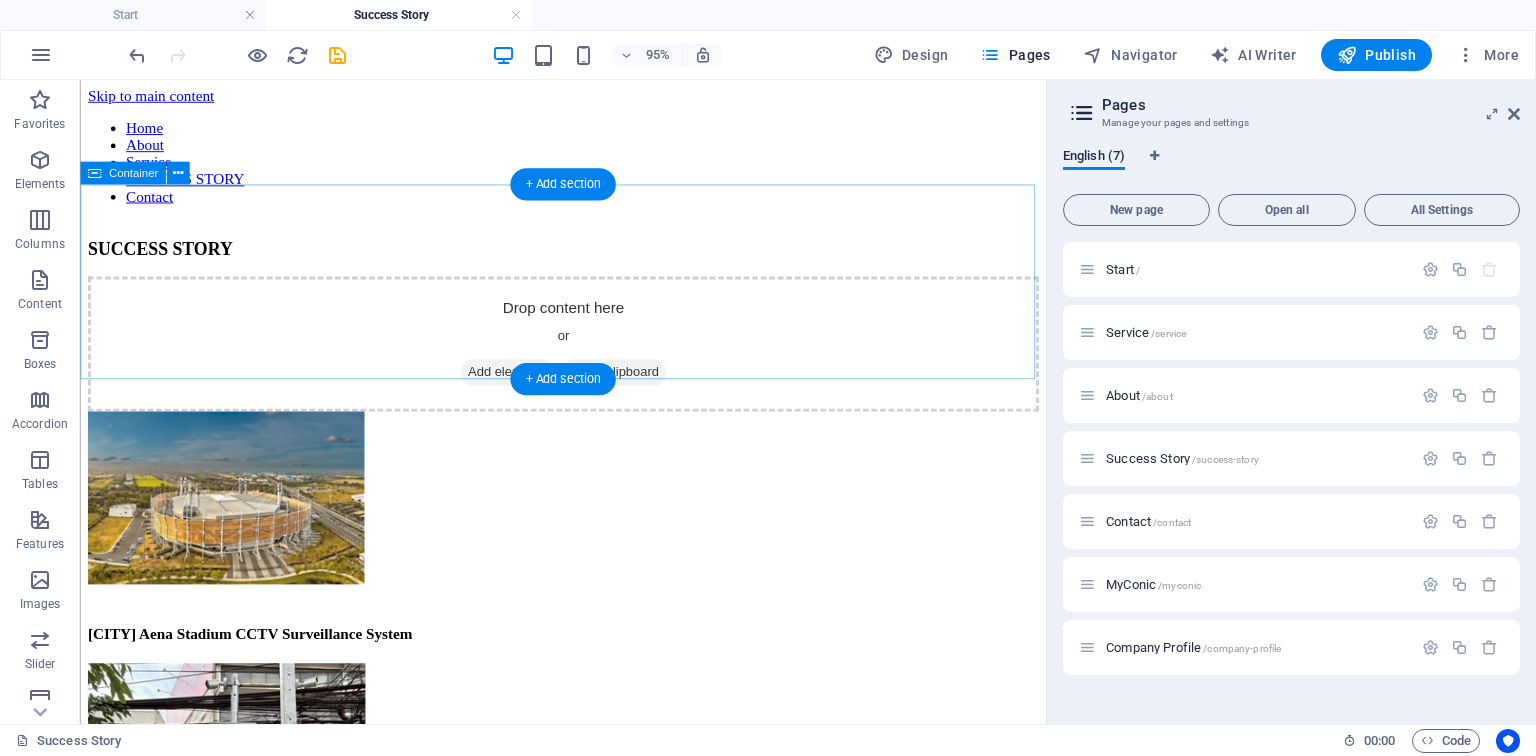 click on "Drop content here or  Add elements  Paste clipboard" at bounding box center (588, 358) 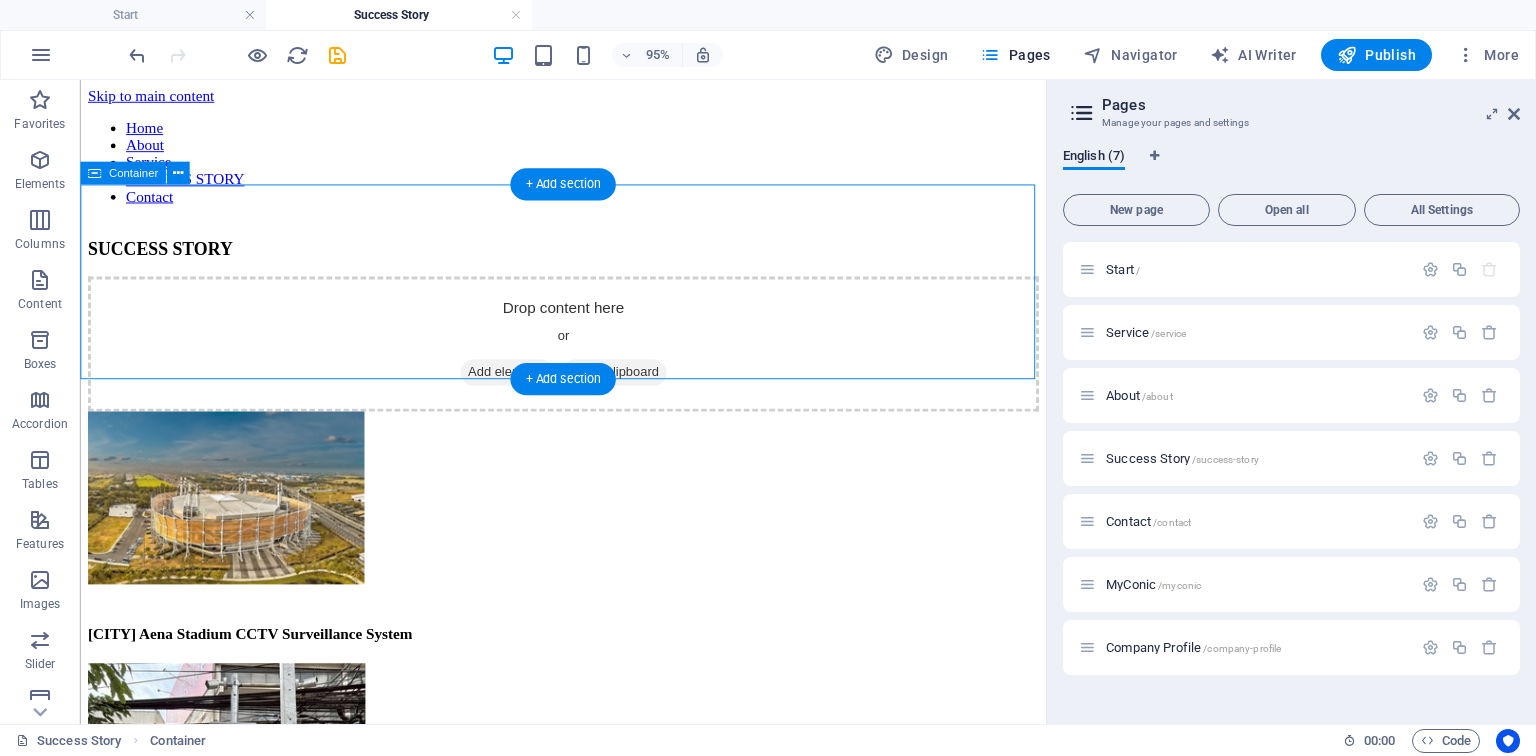 click on "Drop content here or  Add elements  Paste clipboard" at bounding box center [588, 358] 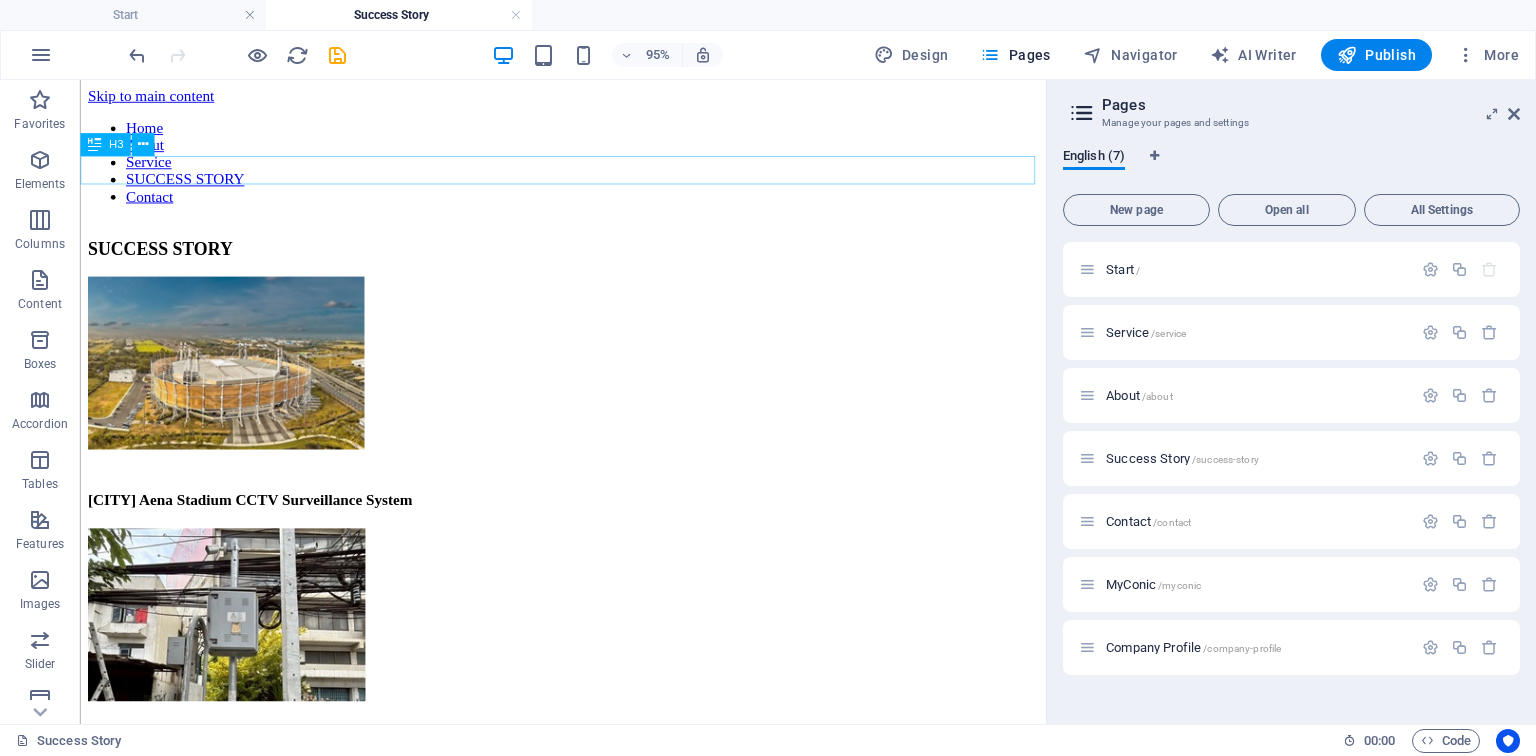 click on "SUCCESS STORY" at bounding box center (588, 258) 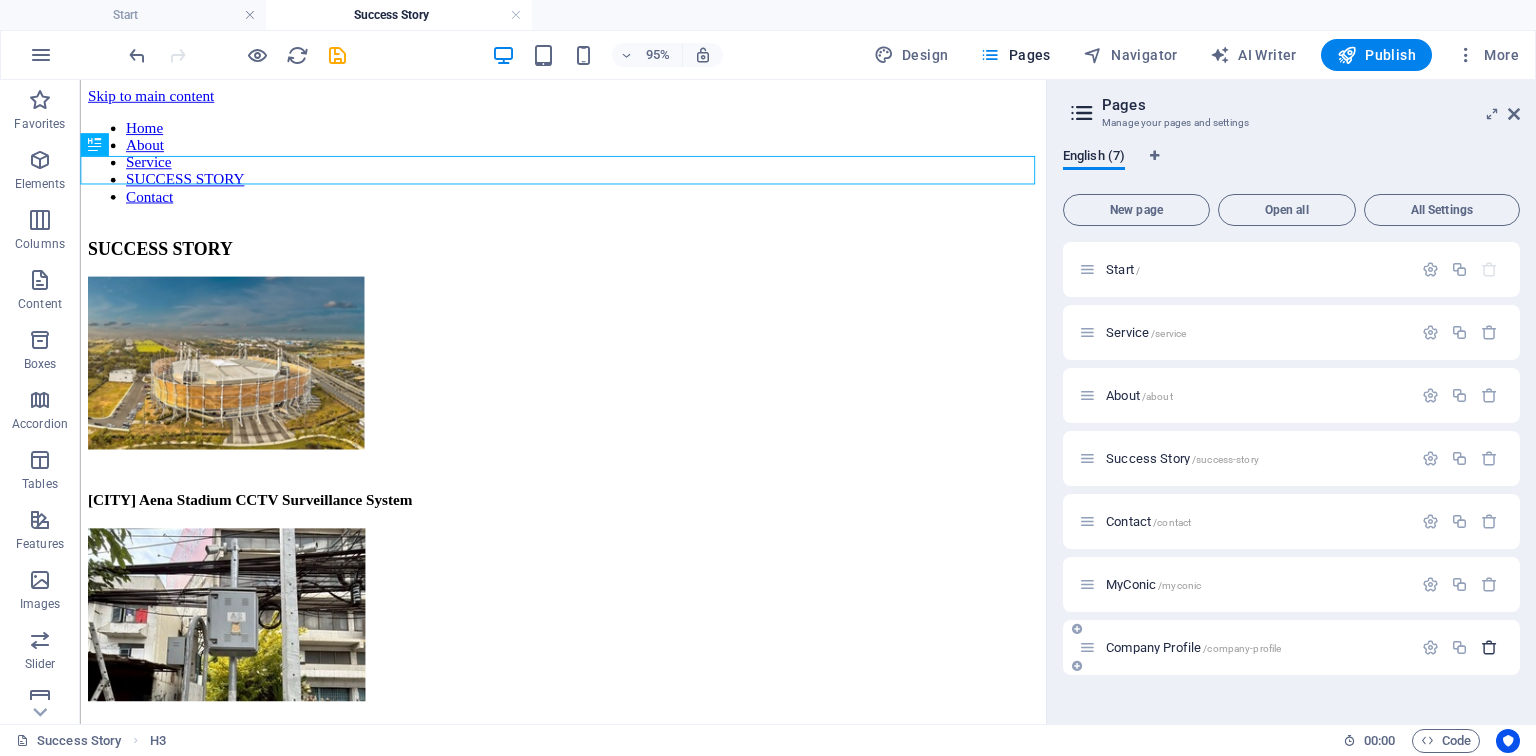 click at bounding box center (1489, 647) 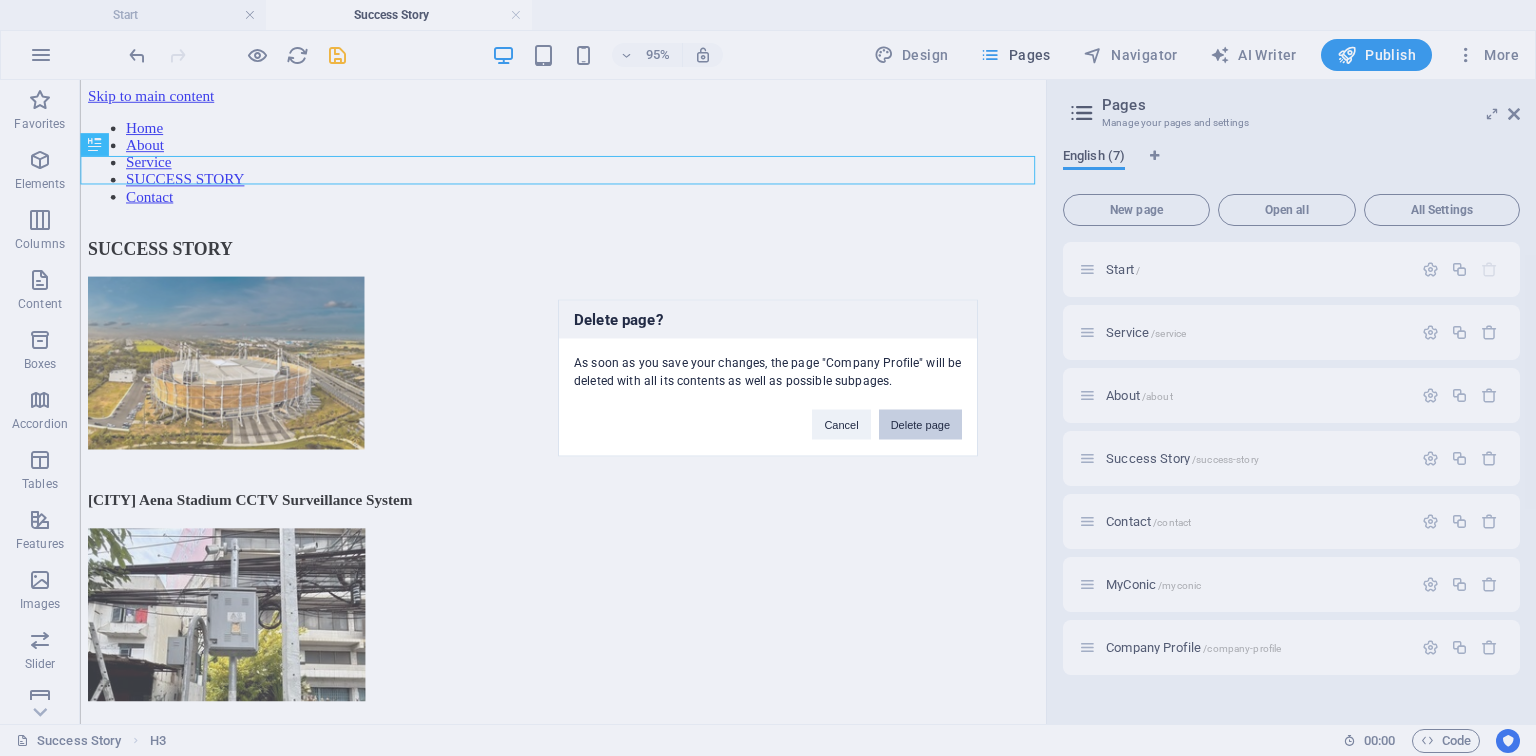 click on "Delete page" at bounding box center [920, 425] 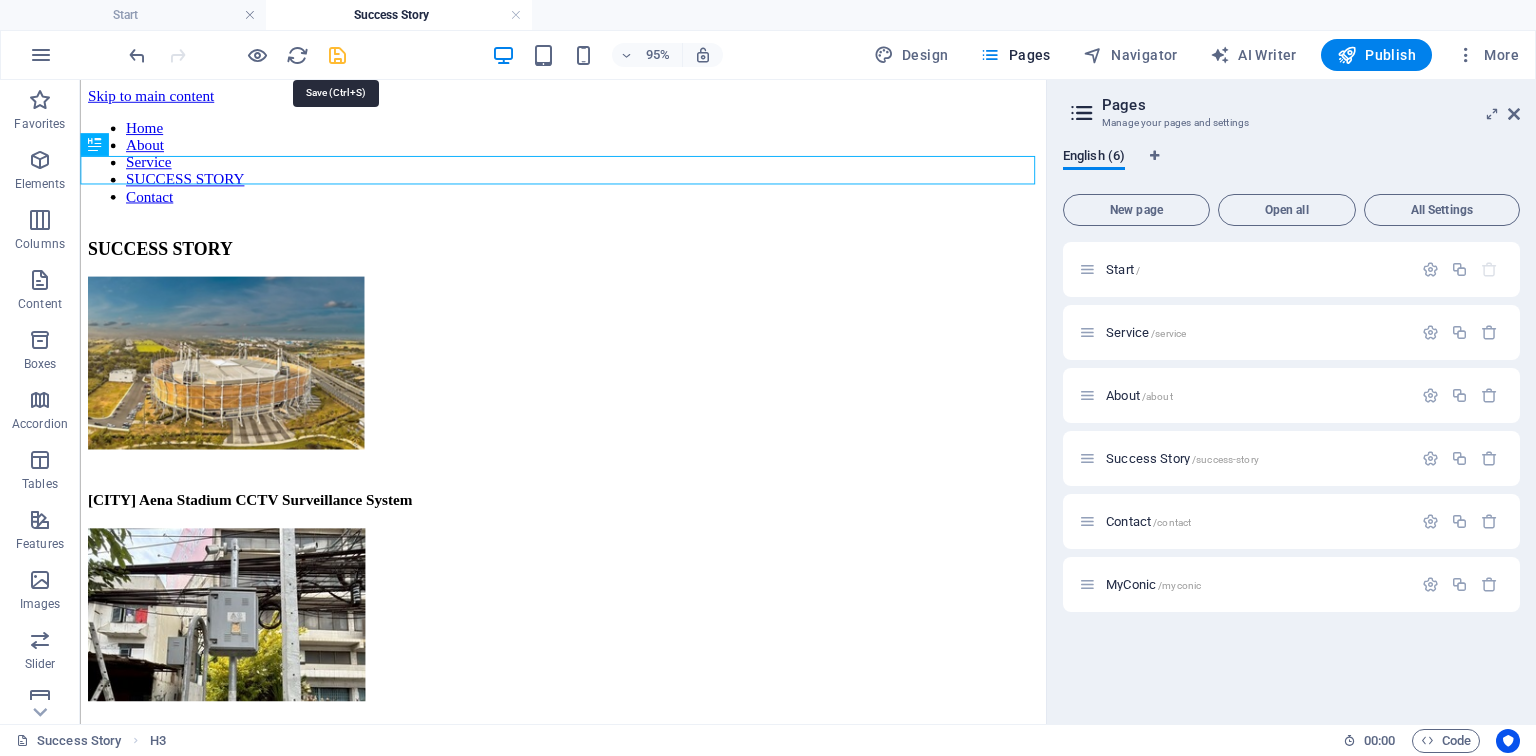 click at bounding box center (337, 55) 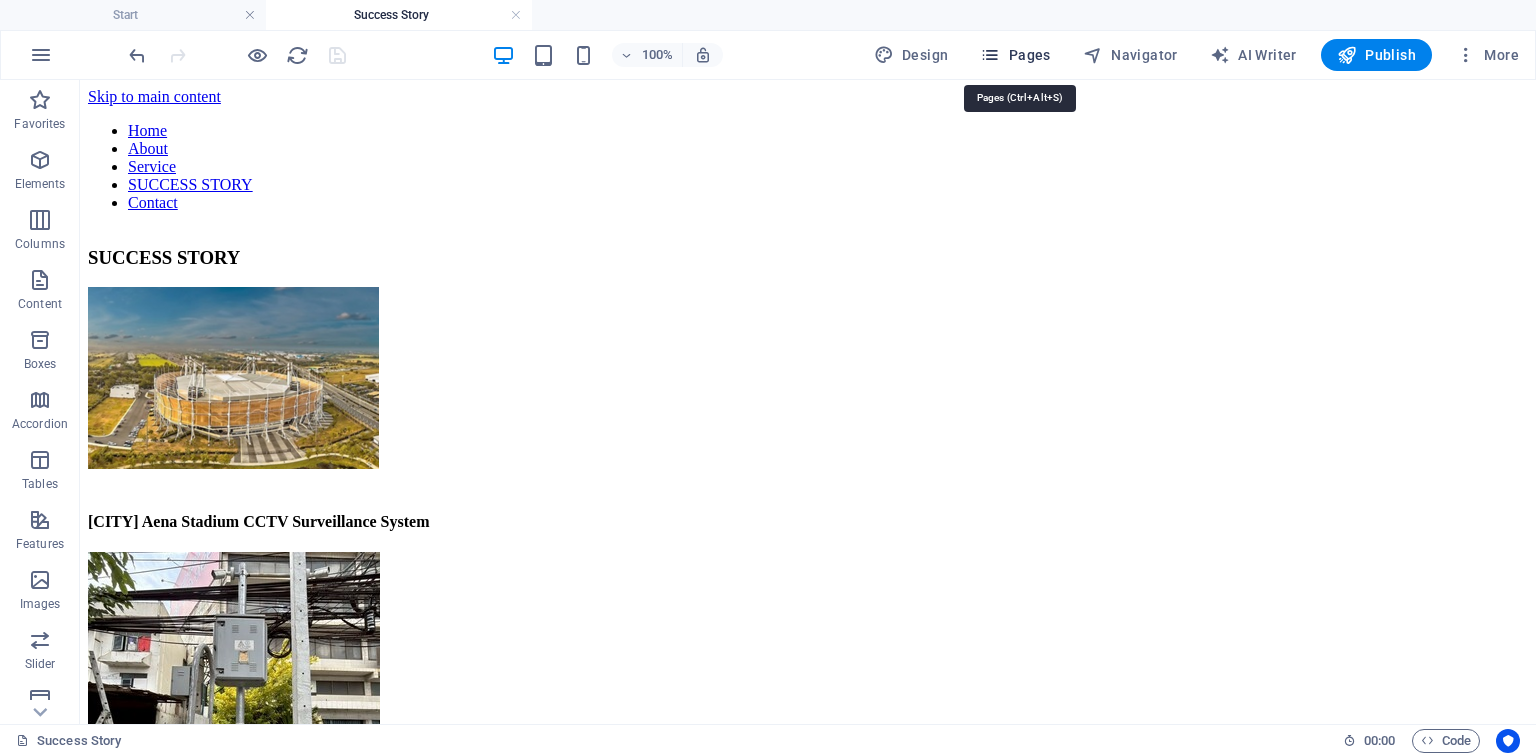click on "Pages" at bounding box center [1015, 55] 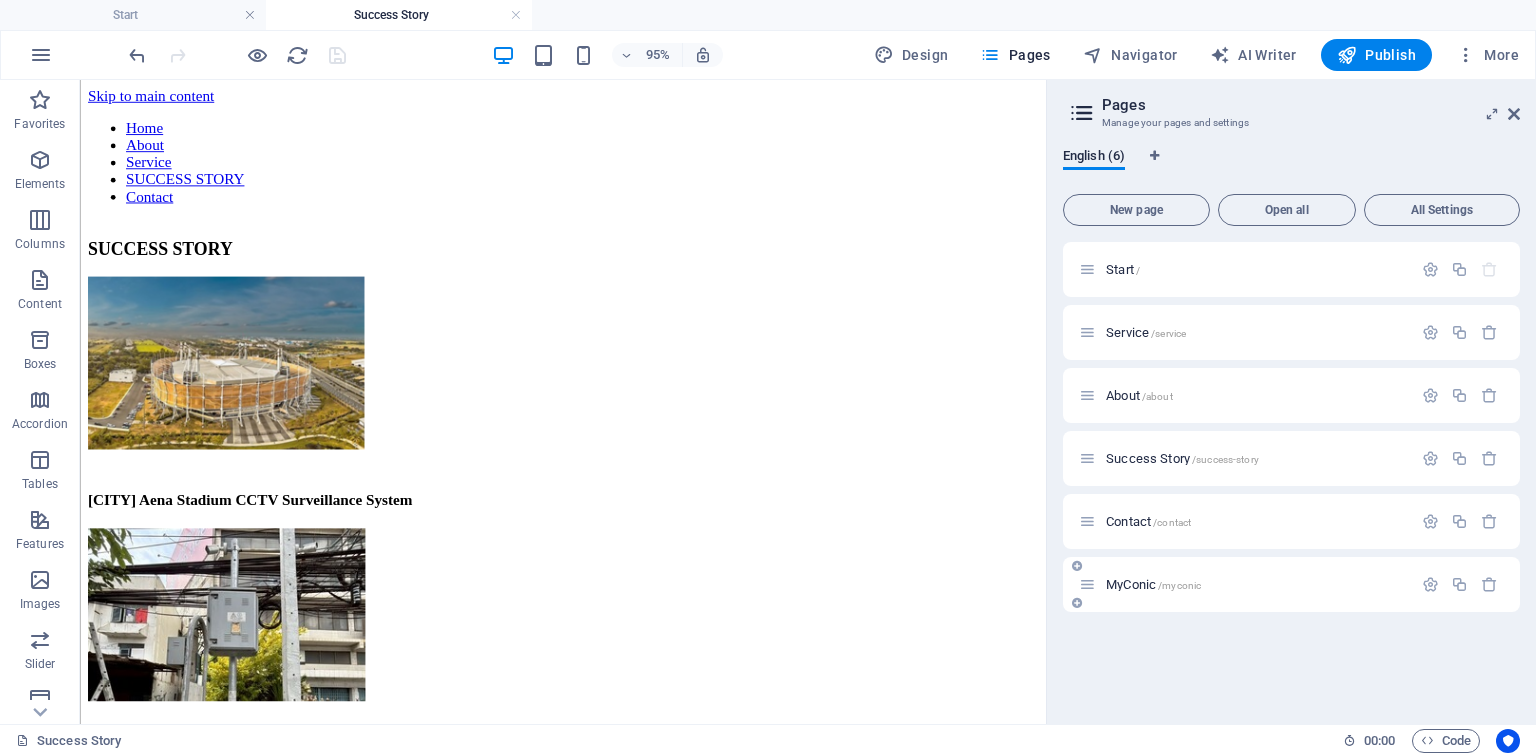 click on "MyConic /myconic" at bounding box center [1256, 584] 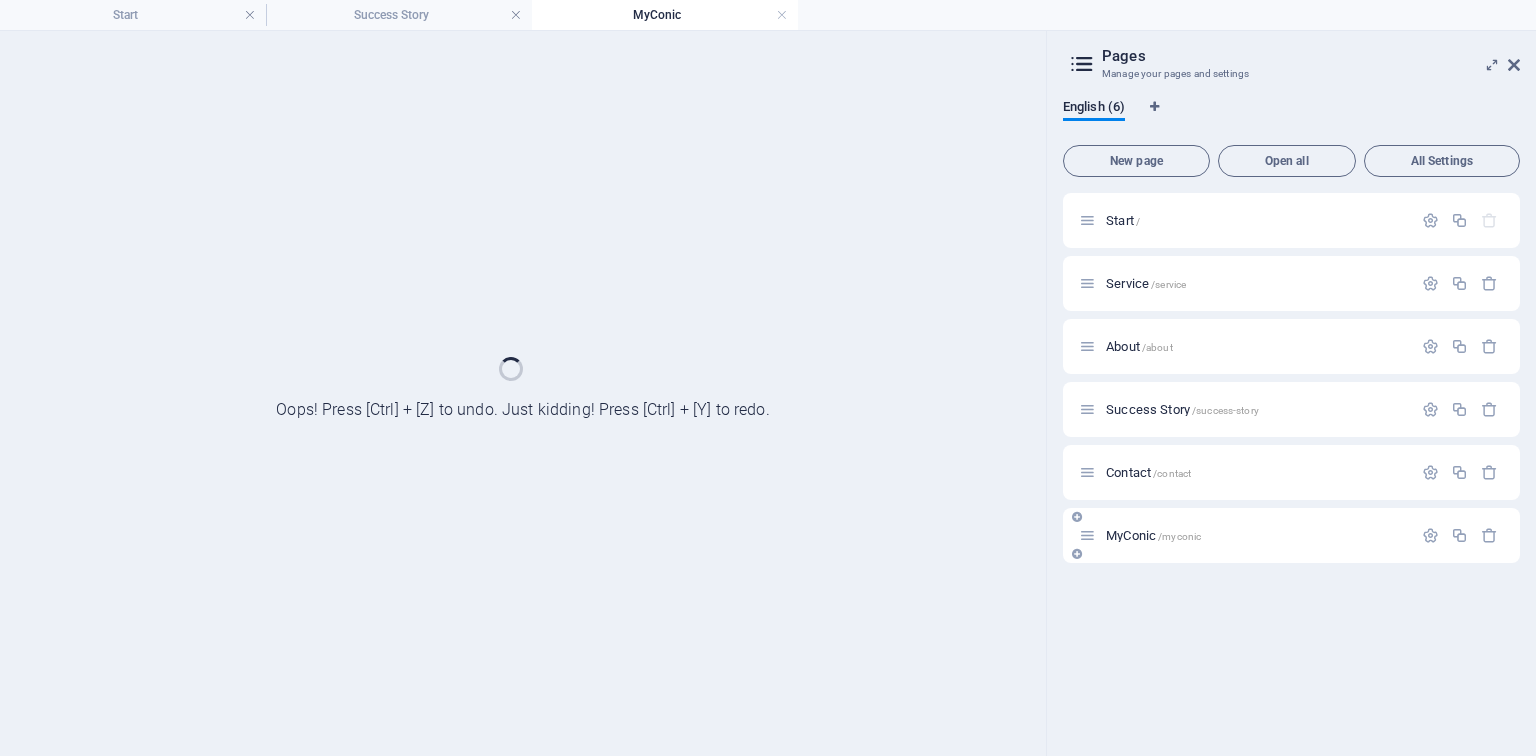 click on "Start / Service /service About /about Success Story /success-story Contact /contact MyConic /myconic" at bounding box center [1291, 466] 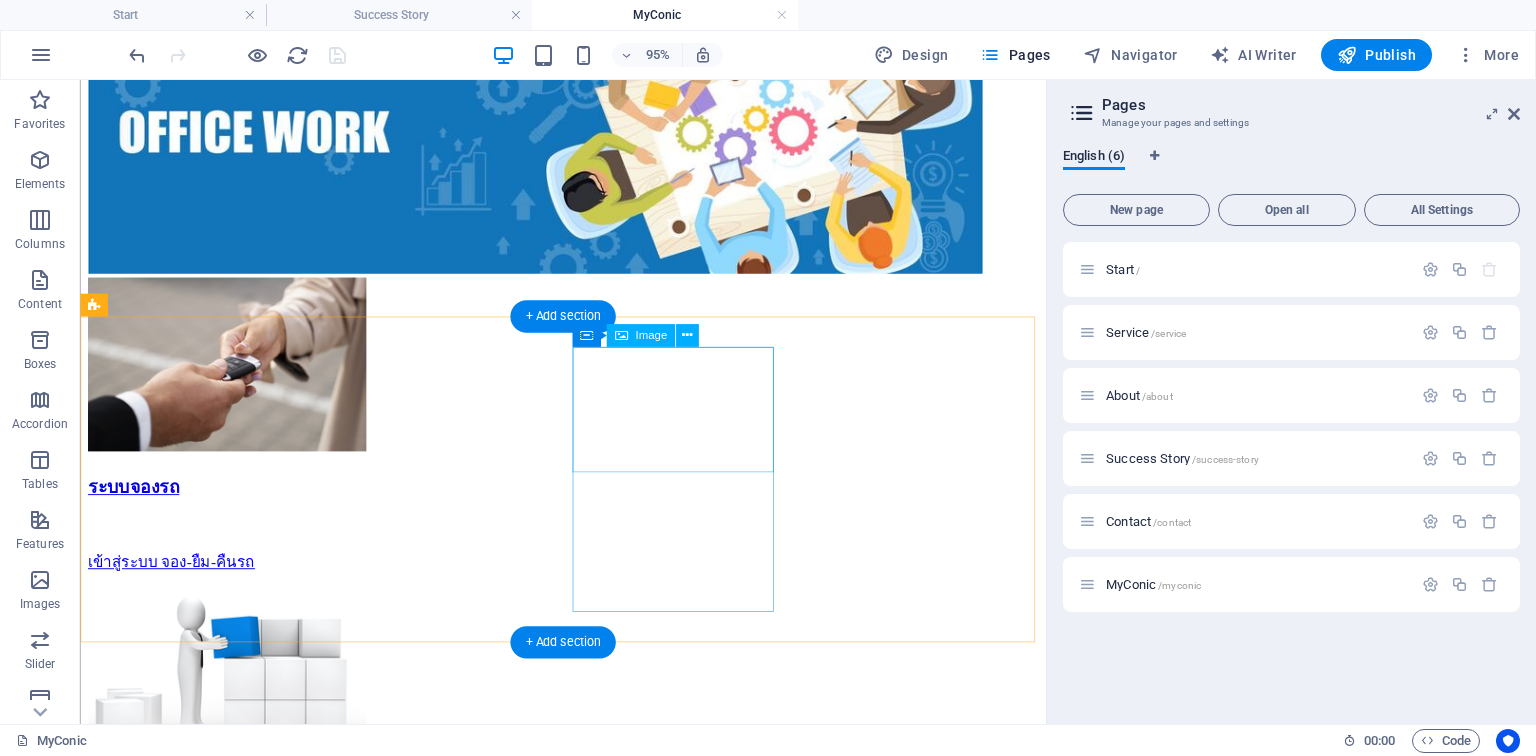 scroll, scrollTop: 295, scrollLeft: 0, axis: vertical 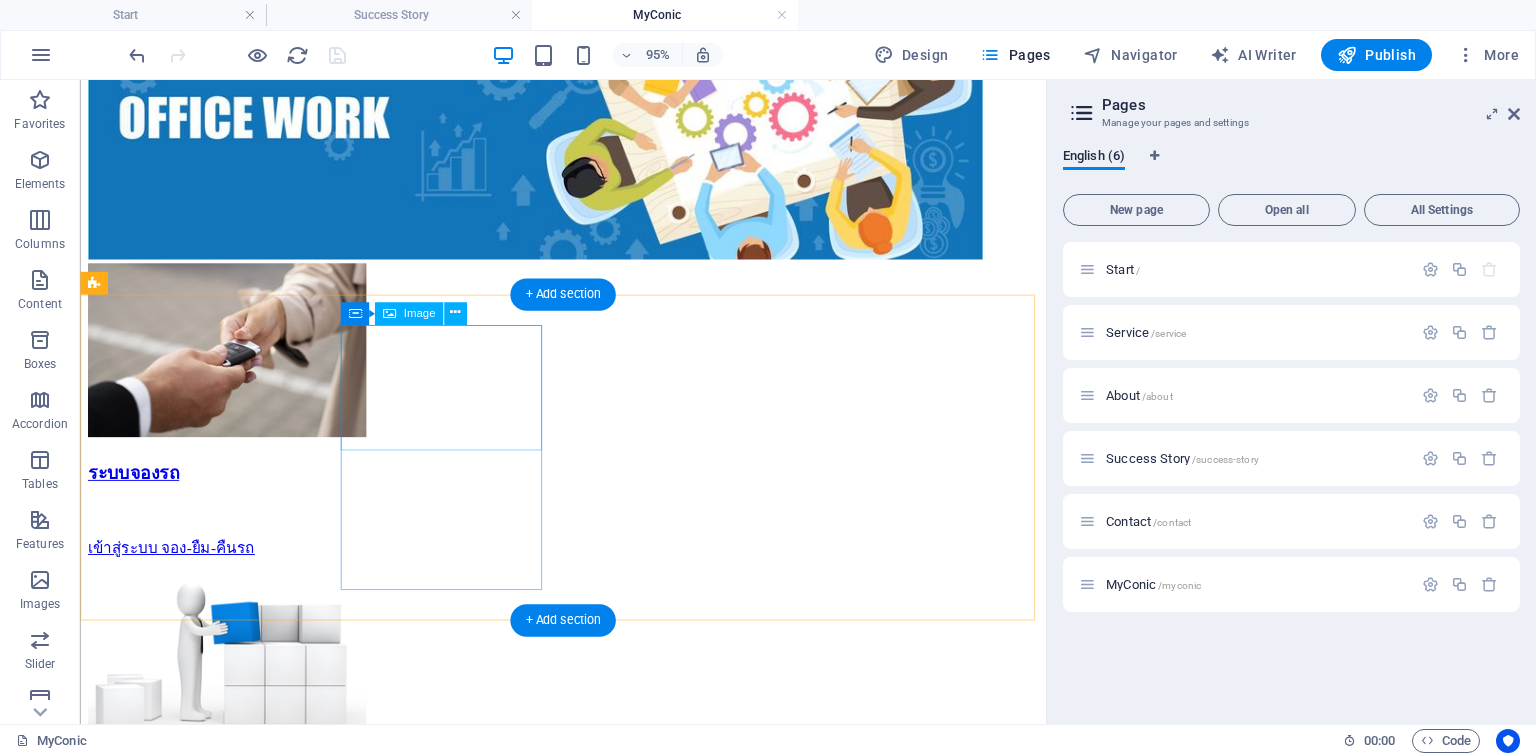 click at bounding box center (588, 694) 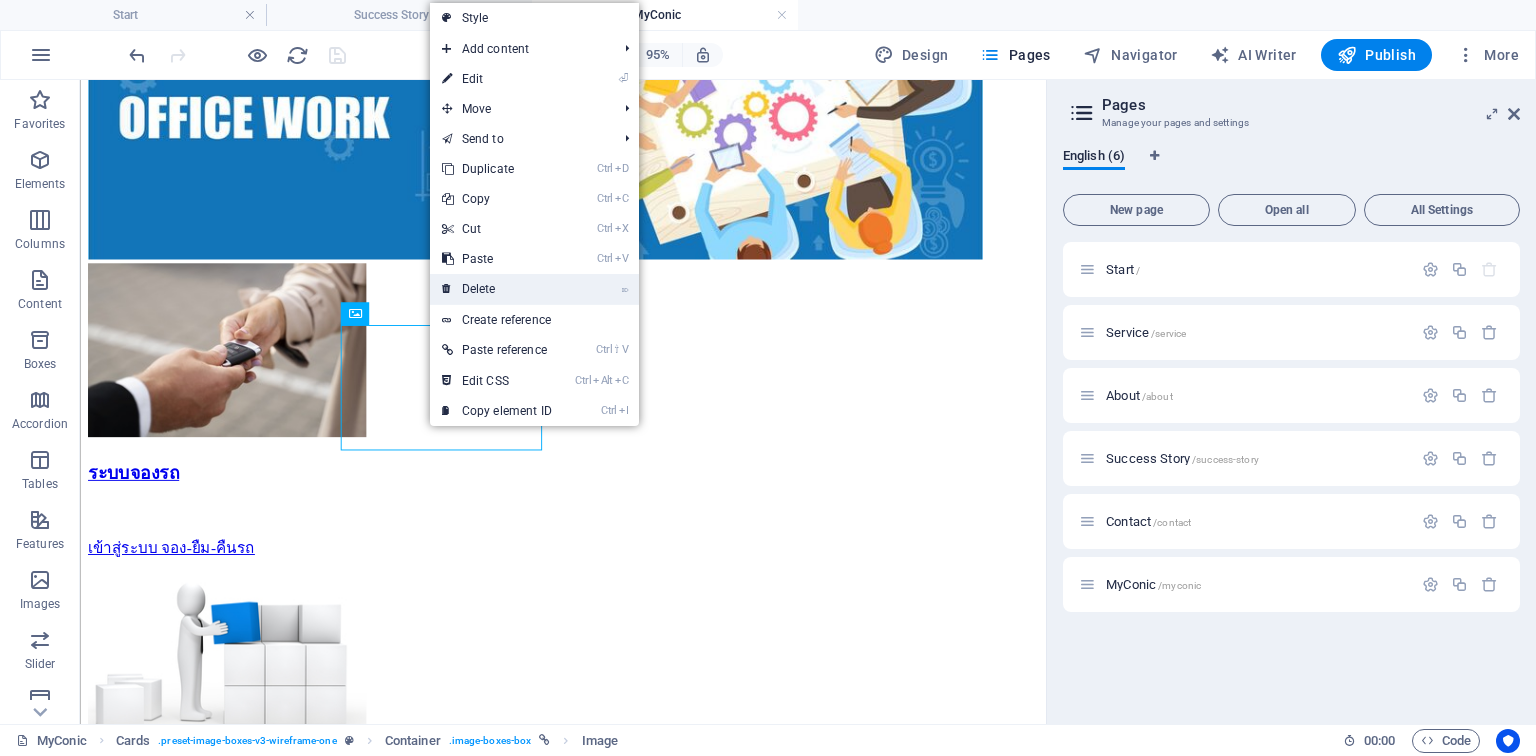 click on "⌦  Delete" at bounding box center (497, 289) 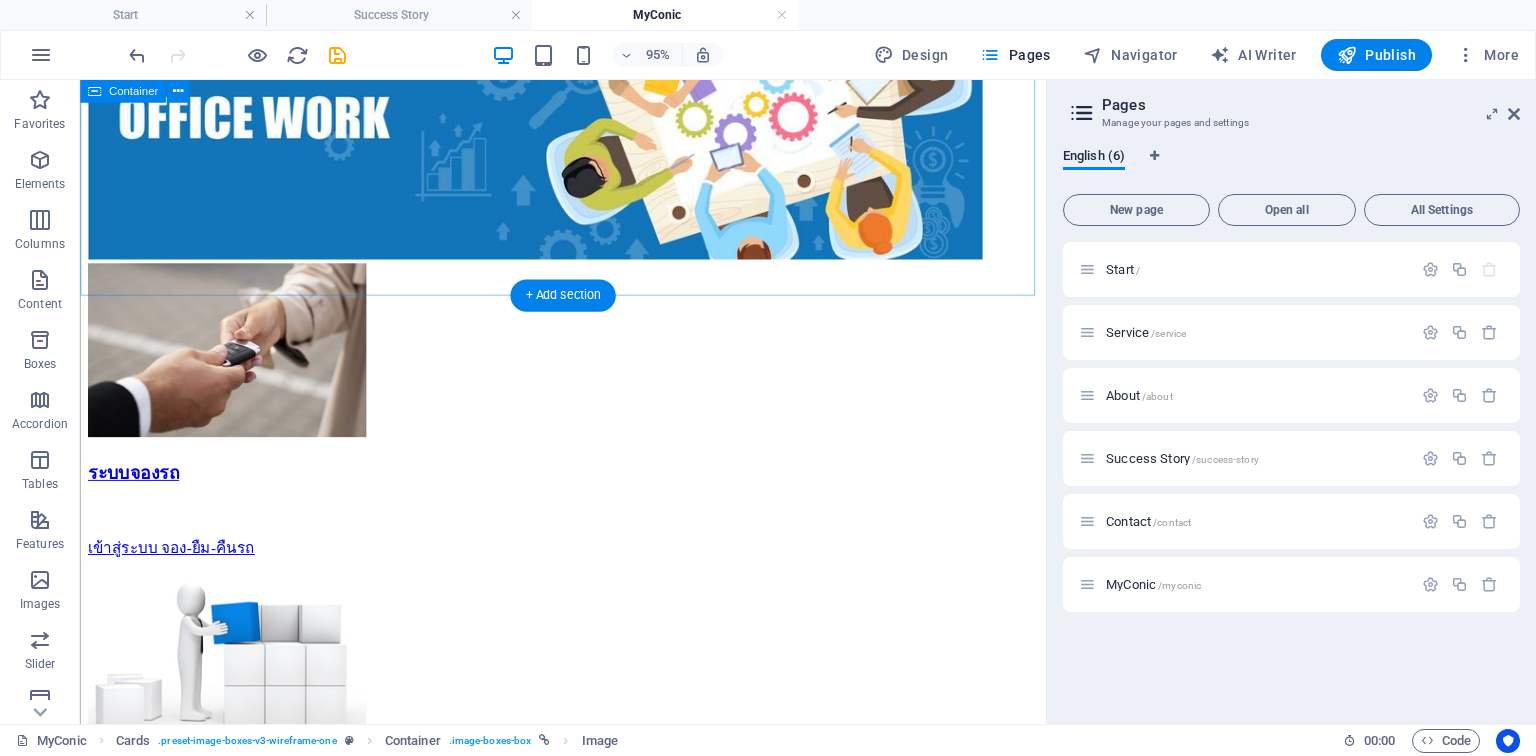 scroll, scrollTop: 294, scrollLeft: 0, axis: vertical 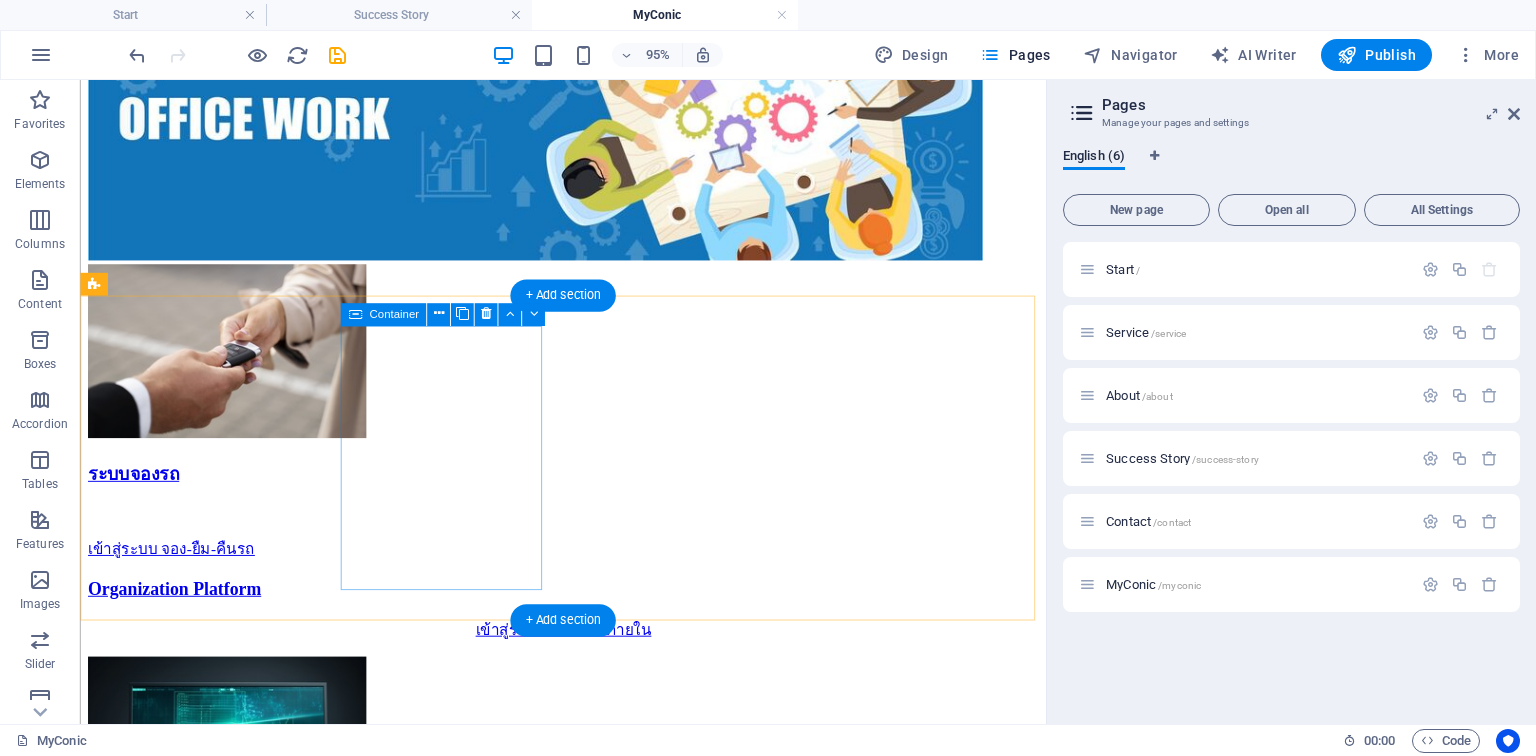 click on "Organization Platform เข้าสู่ระบบ Platform ภายใน" at bounding box center (588, 638) 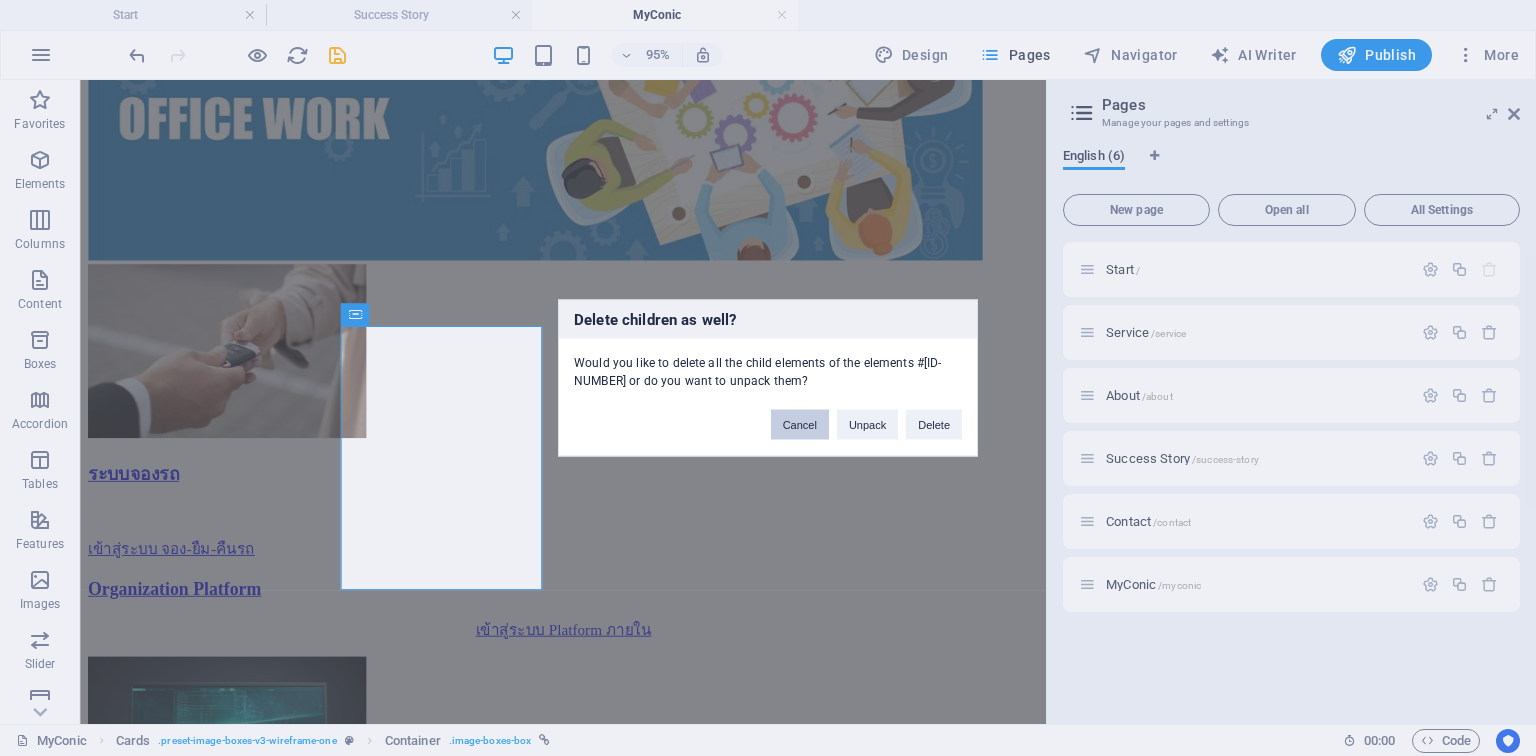 click on "Cancel" at bounding box center [800, 425] 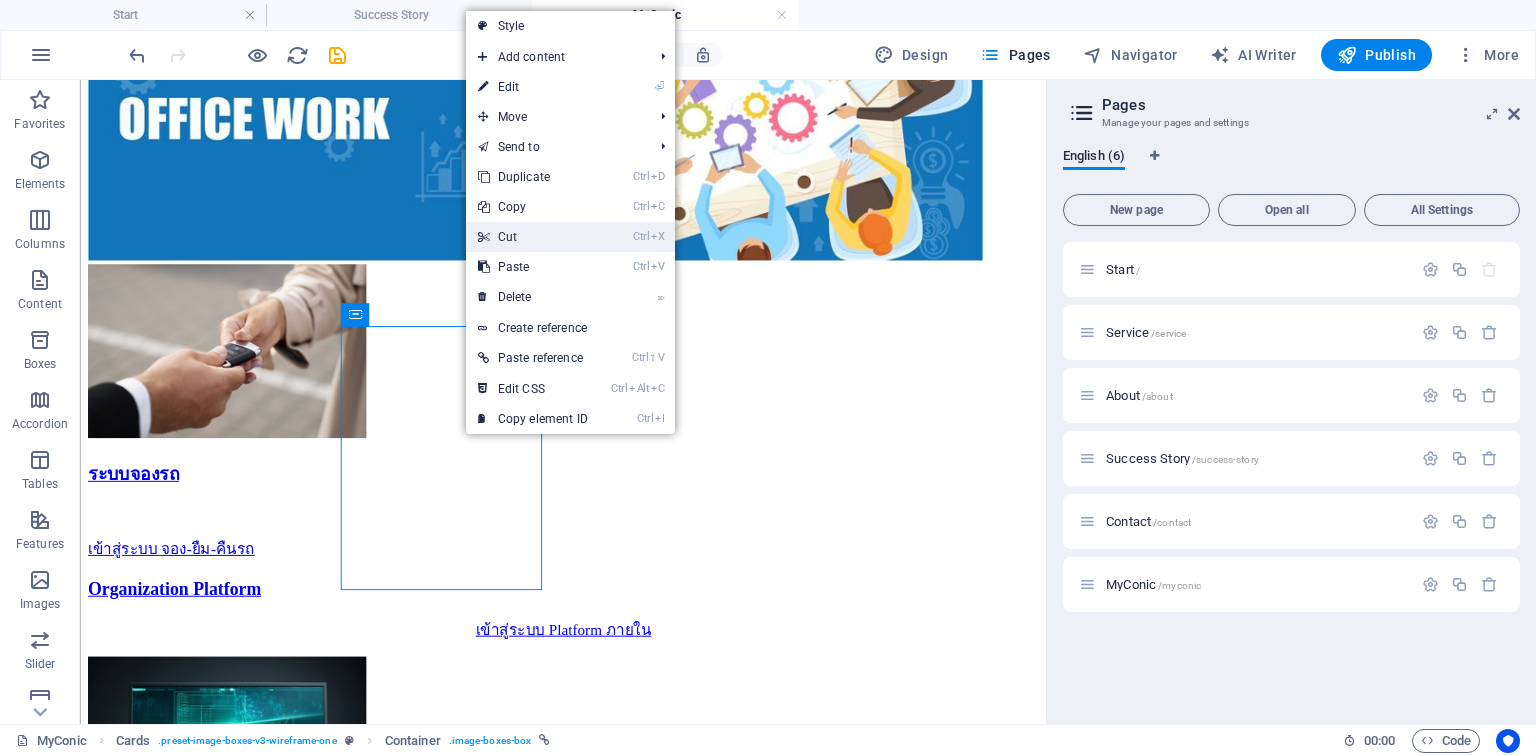 click on "Ctrl X  Cut" at bounding box center [533, 237] 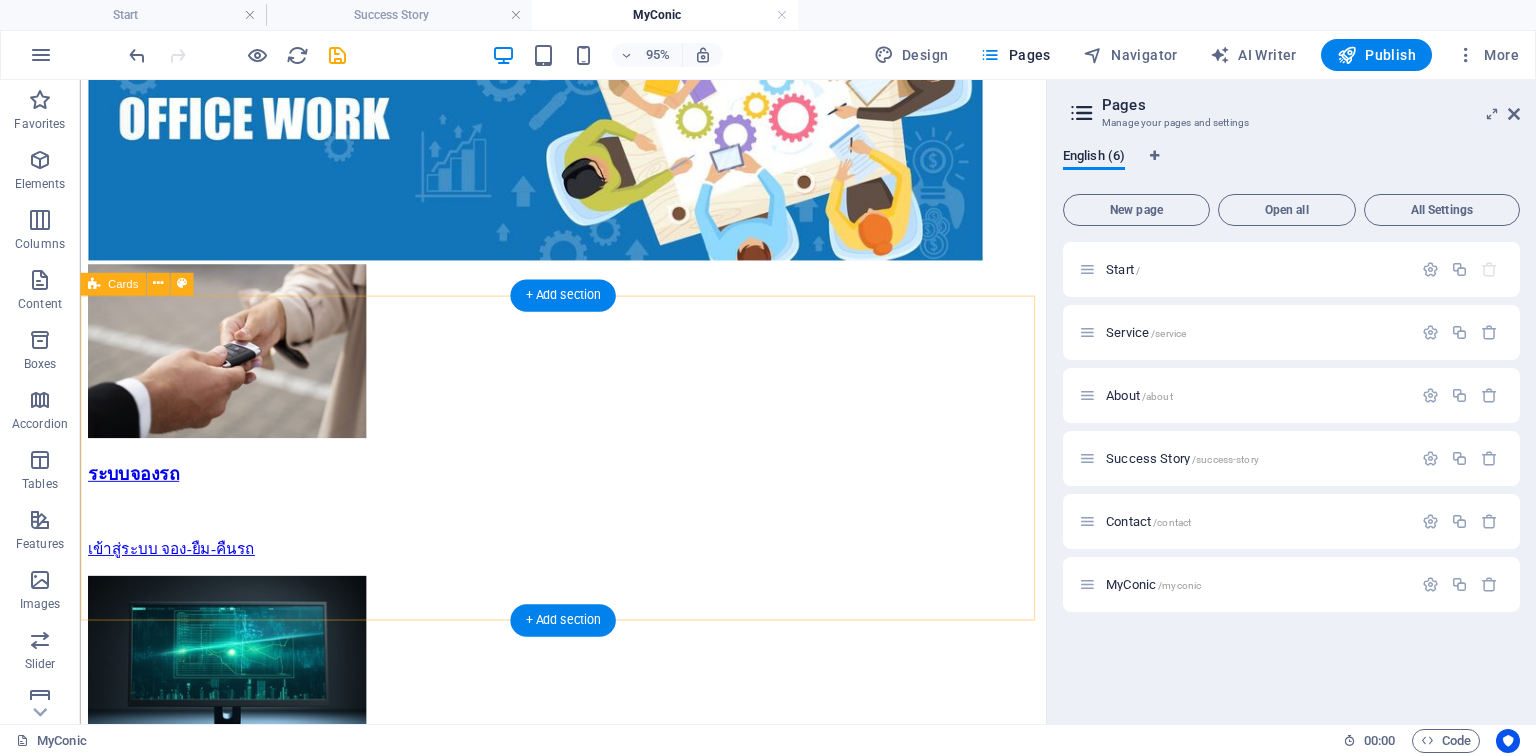 click on "ระบบจองรถ เข้าสู่ระบบ จอง-ยืม-คืนรถ Device Monitoring เข้าสู่ระบบตรวจสอบสถานาอุปกรณ์ของงานบำรุงรักษา ITMS Platform เข้าสู่ระบบ ITMS Platform" at bounding box center [588, 955] 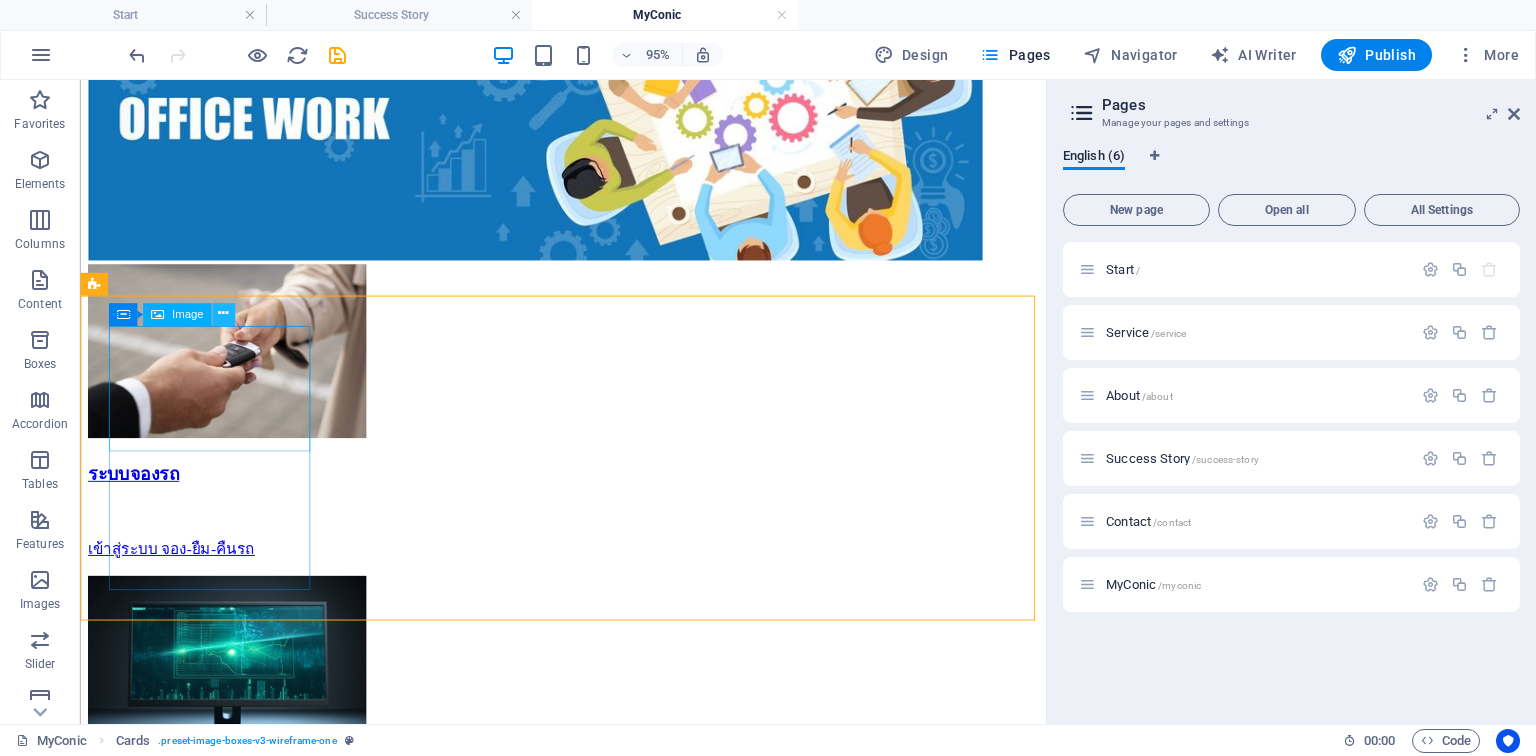 click at bounding box center [223, 314] 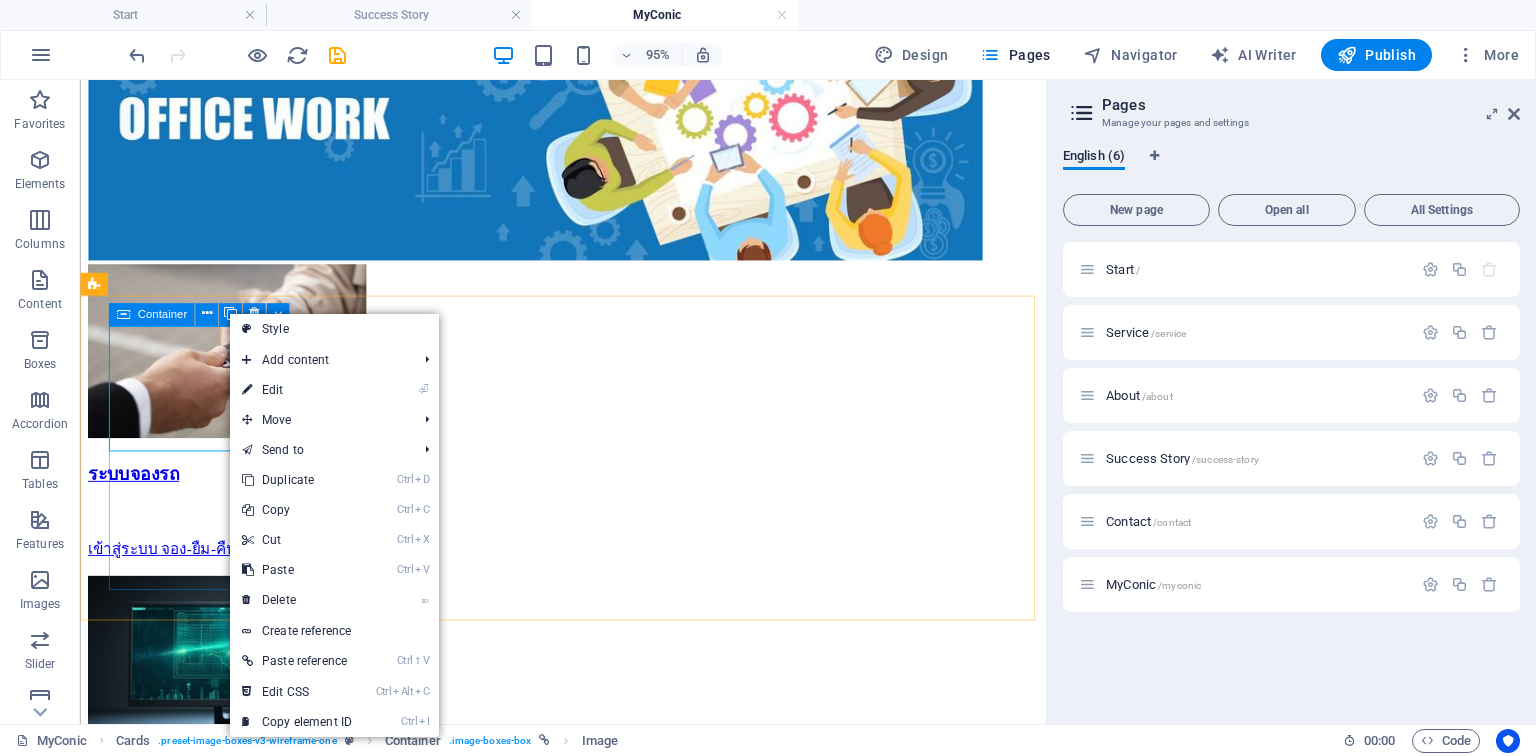 click on "Container" at bounding box center [161, 314] 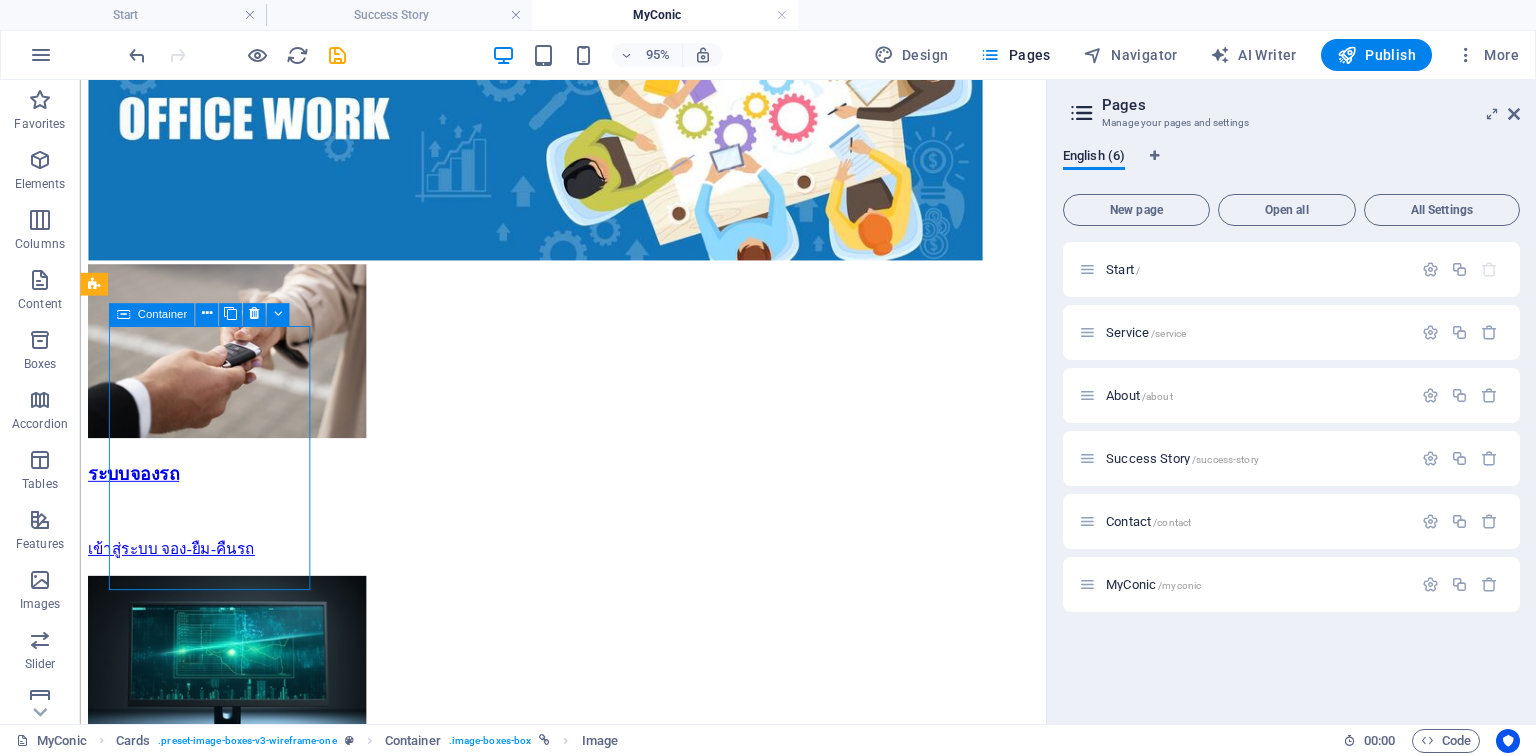 click on "Container" at bounding box center [161, 314] 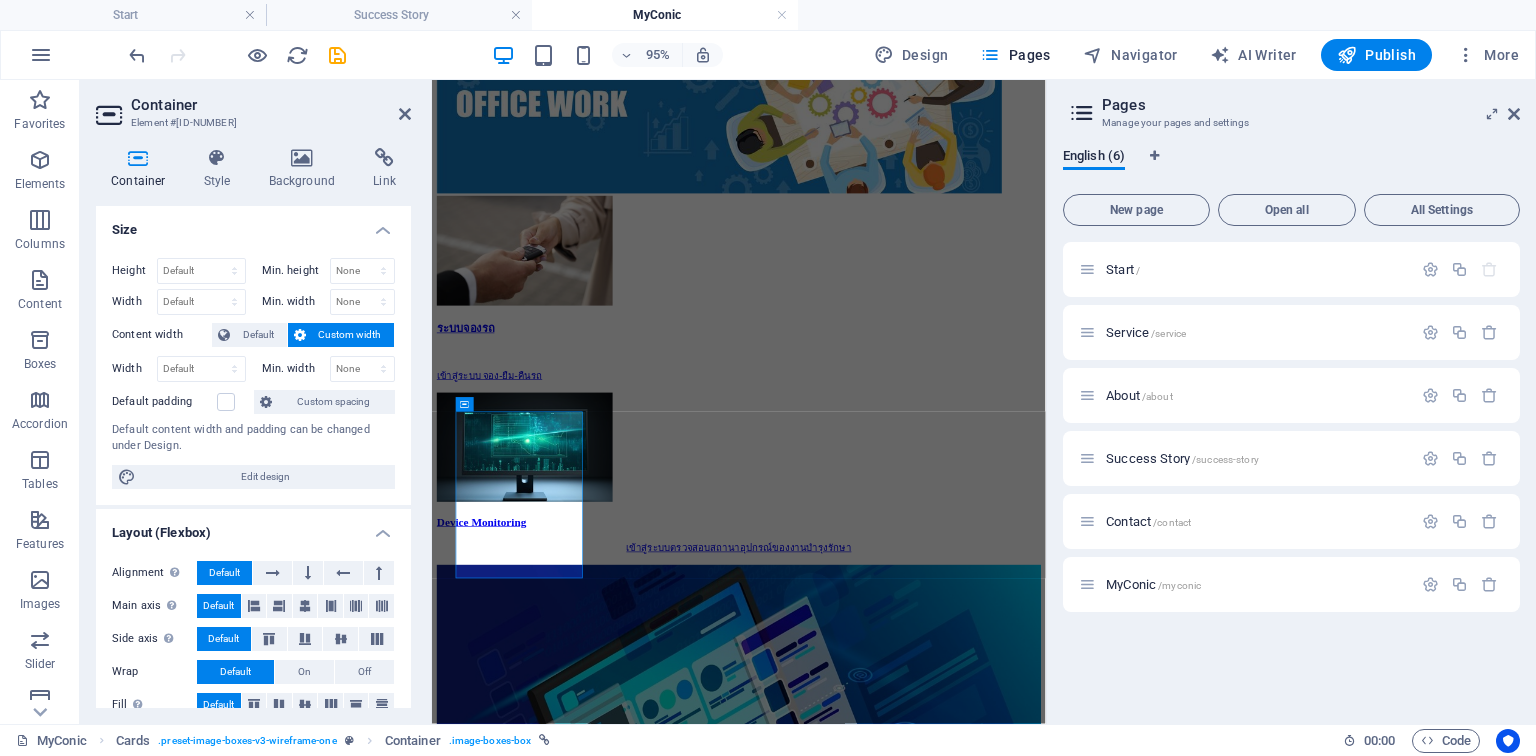 scroll, scrollTop: 0, scrollLeft: 0, axis: both 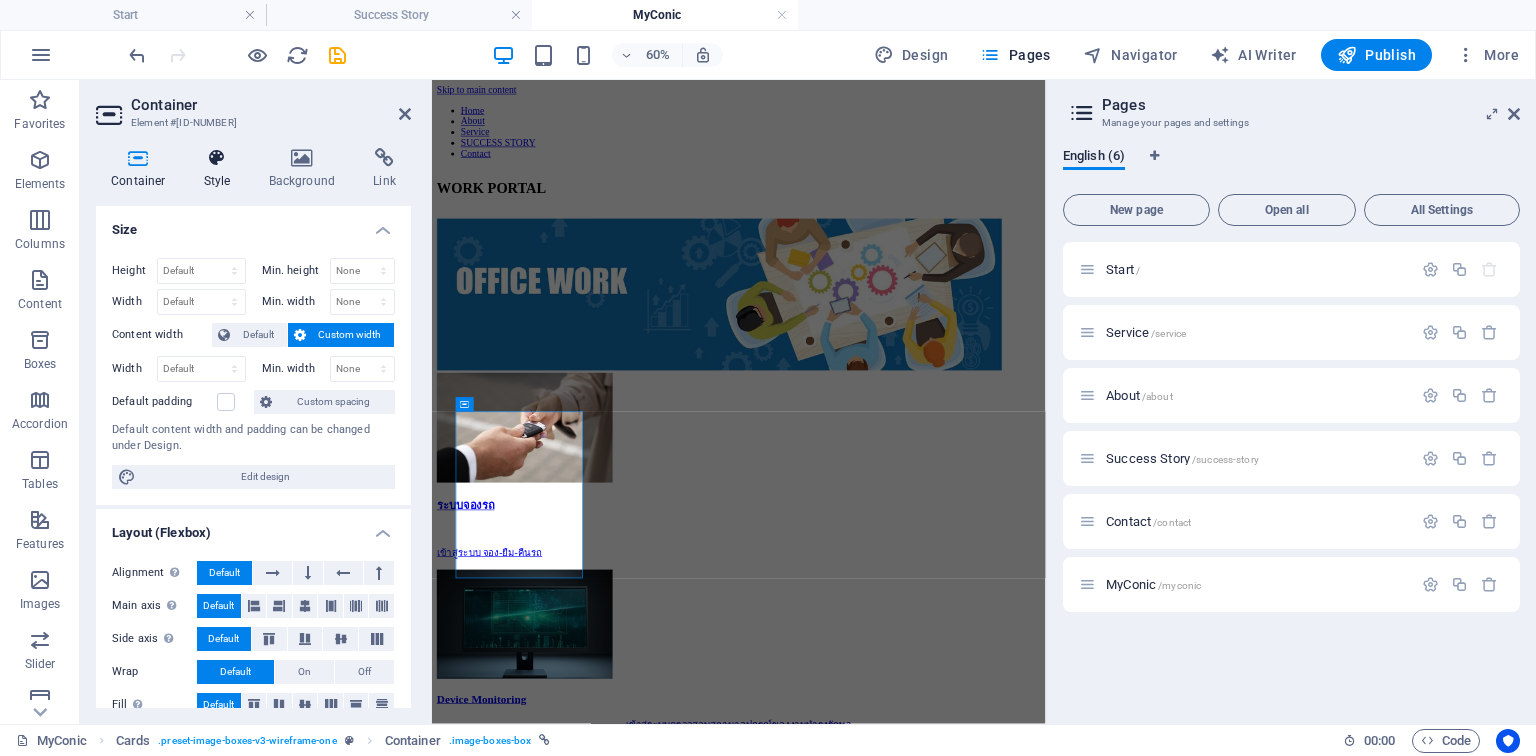 click on "Style" at bounding box center (221, 169) 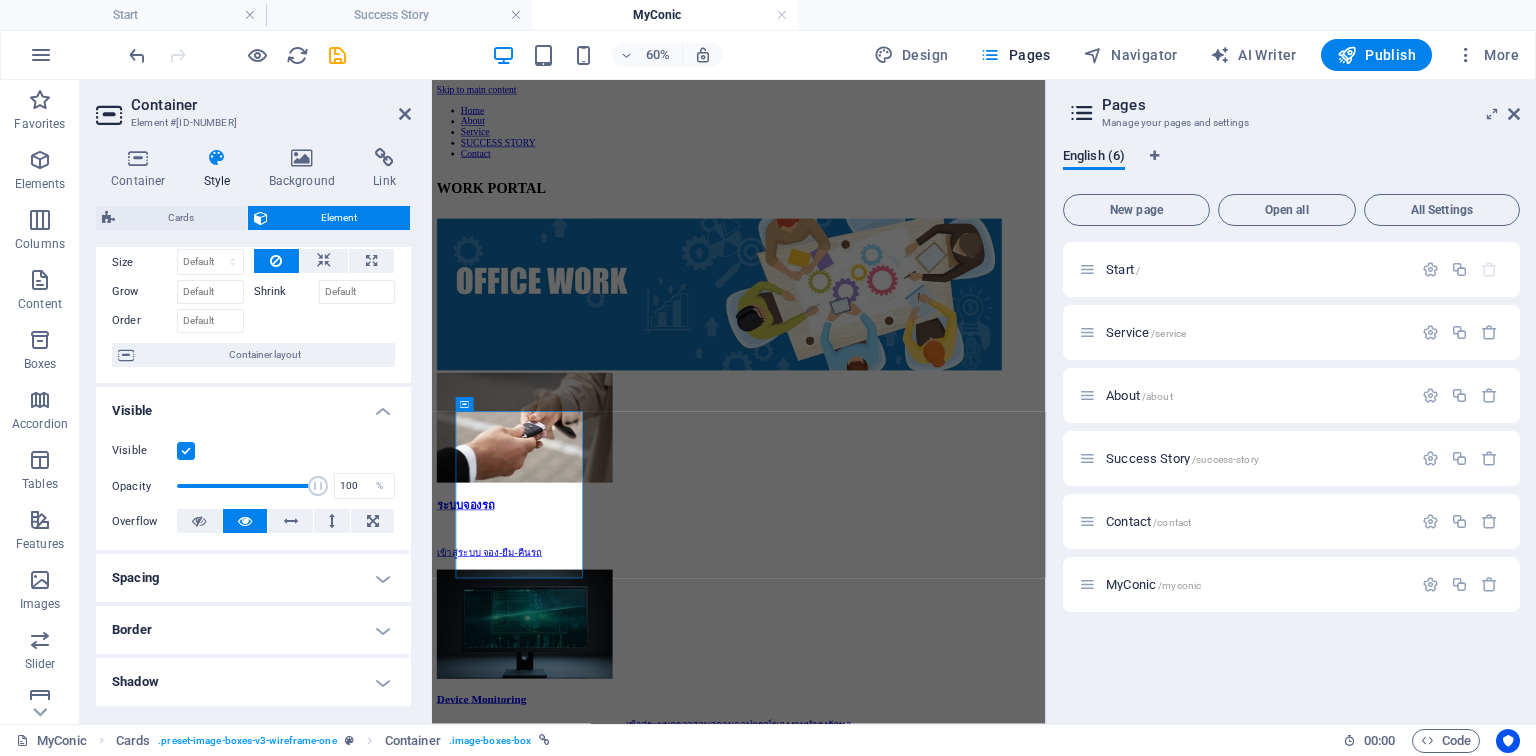 scroll, scrollTop: 160, scrollLeft: 0, axis: vertical 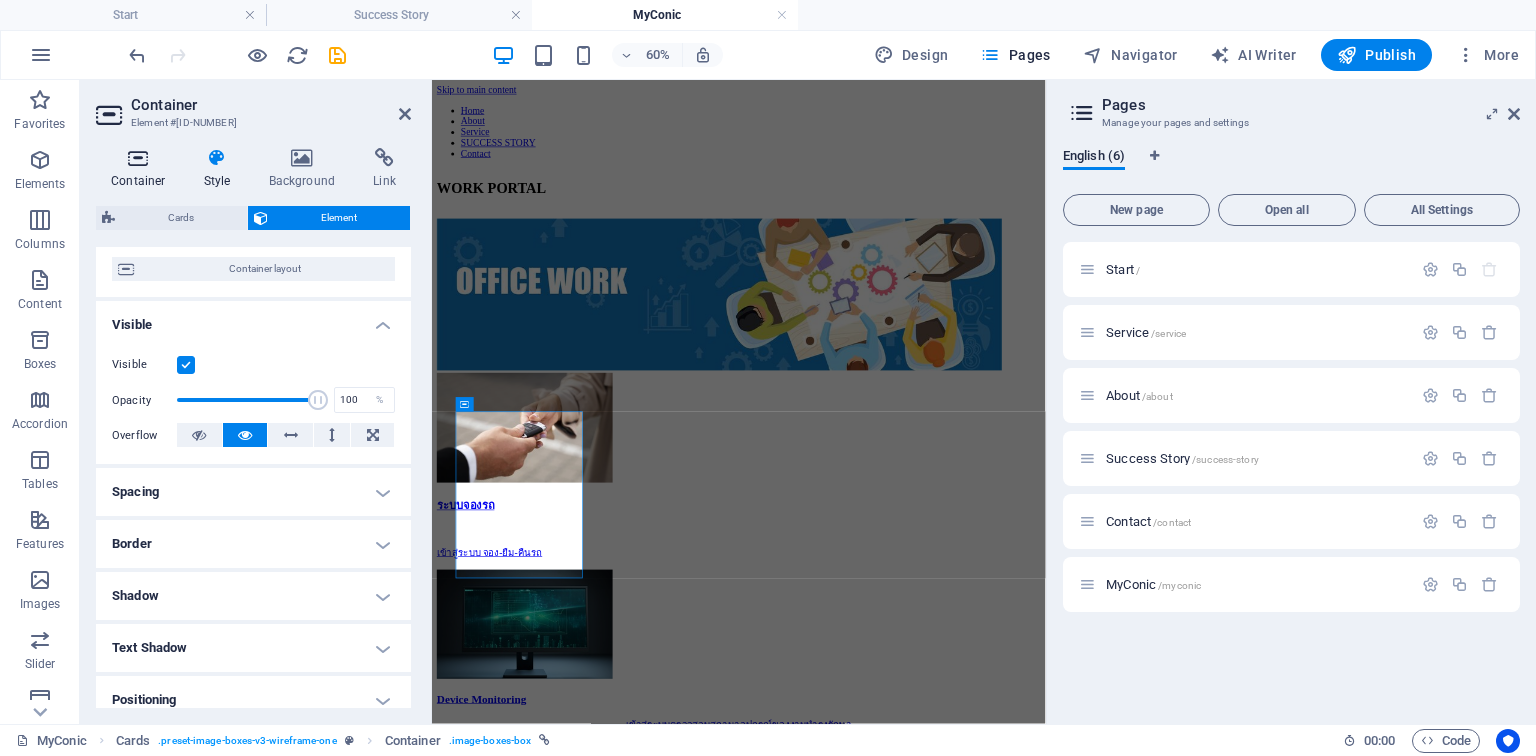 click on "Container" at bounding box center (142, 169) 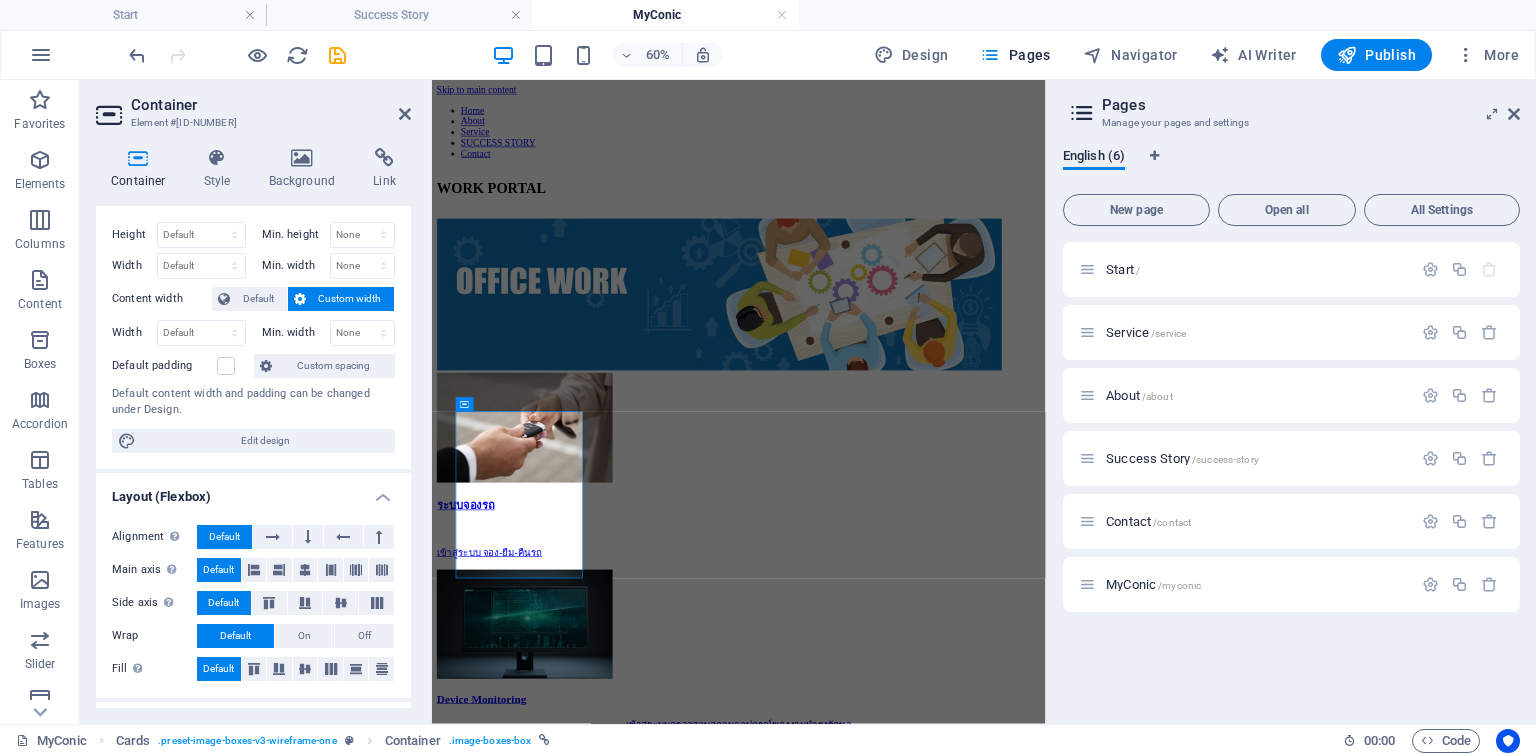 scroll, scrollTop: 0, scrollLeft: 0, axis: both 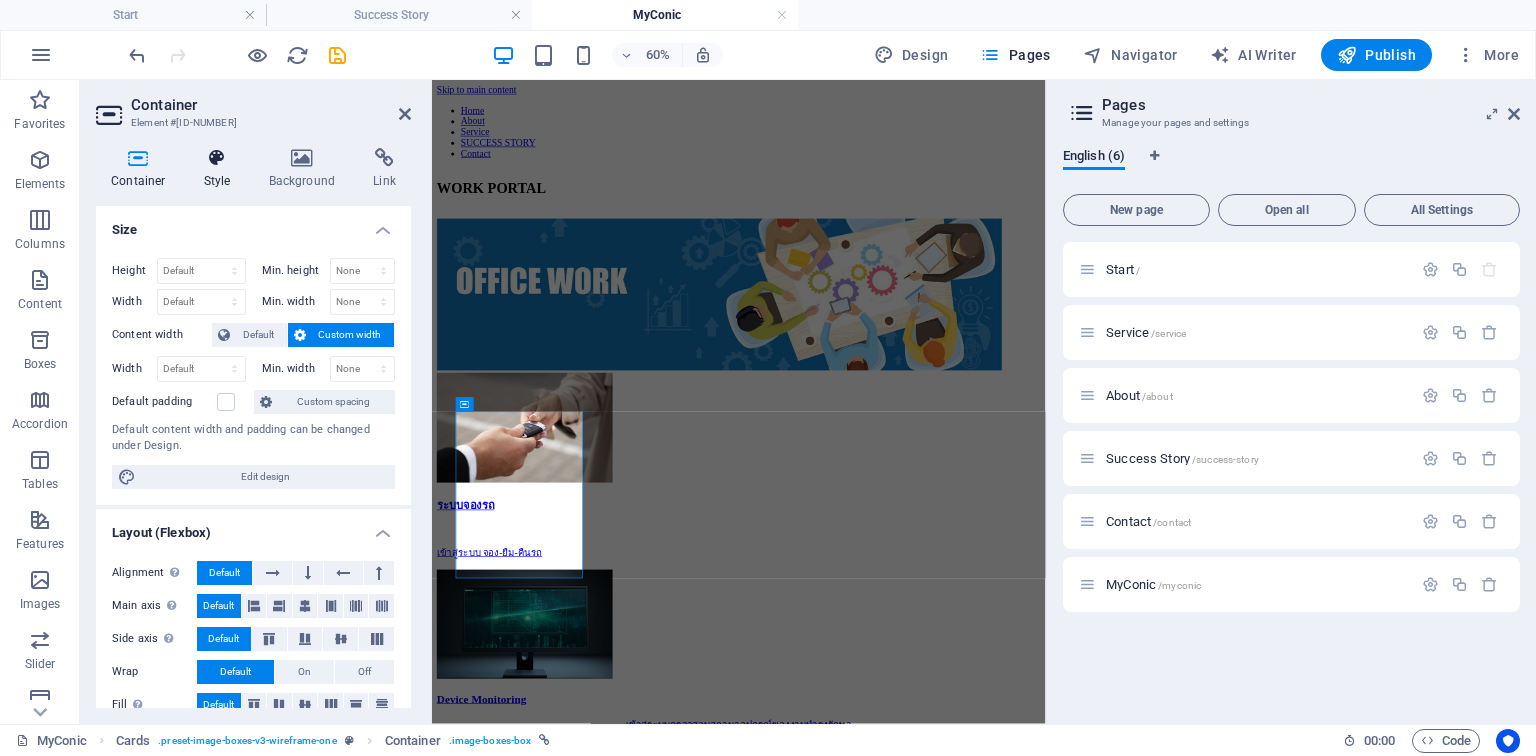 click at bounding box center [217, 158] 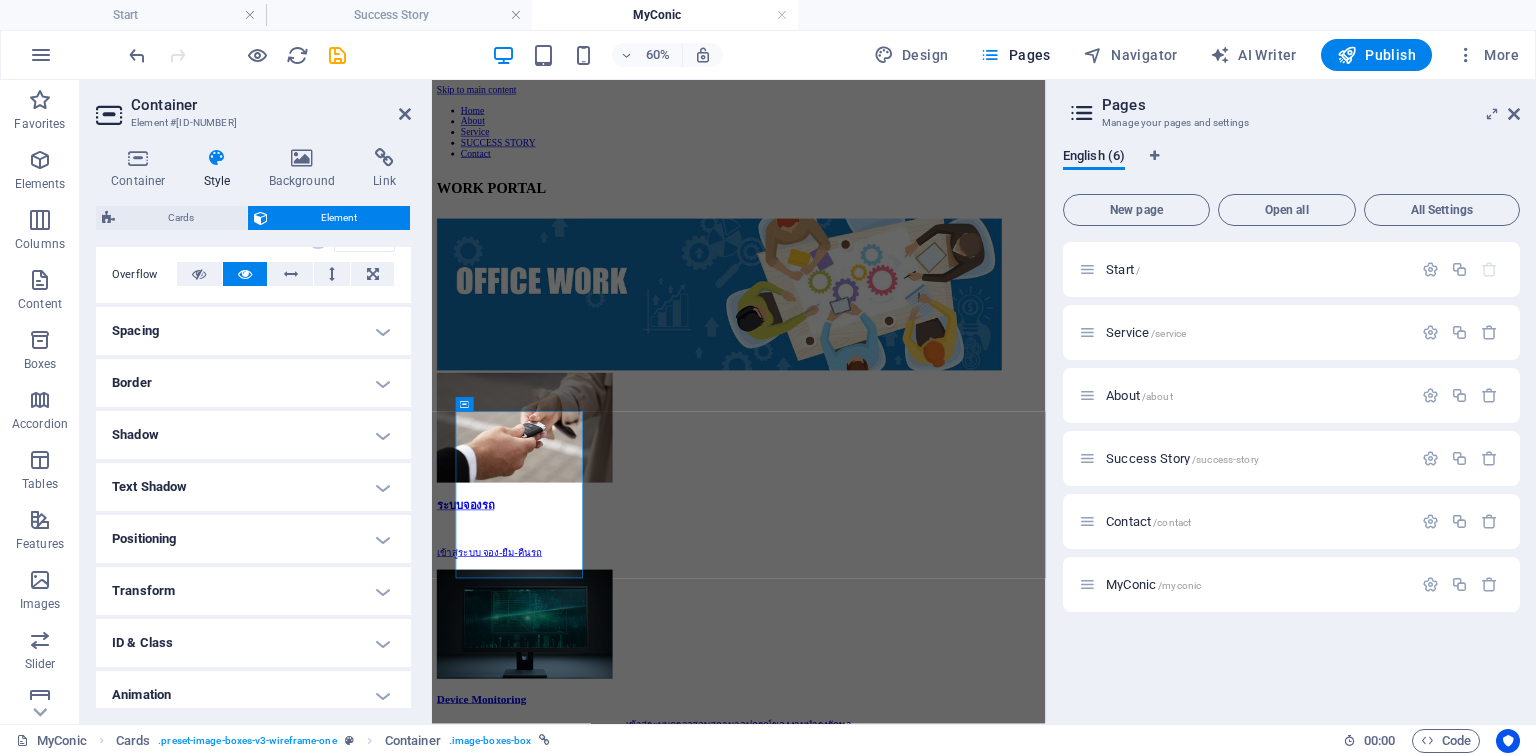 scroll, scrollTop: 383, scrollLeft: 0, axis: vertical 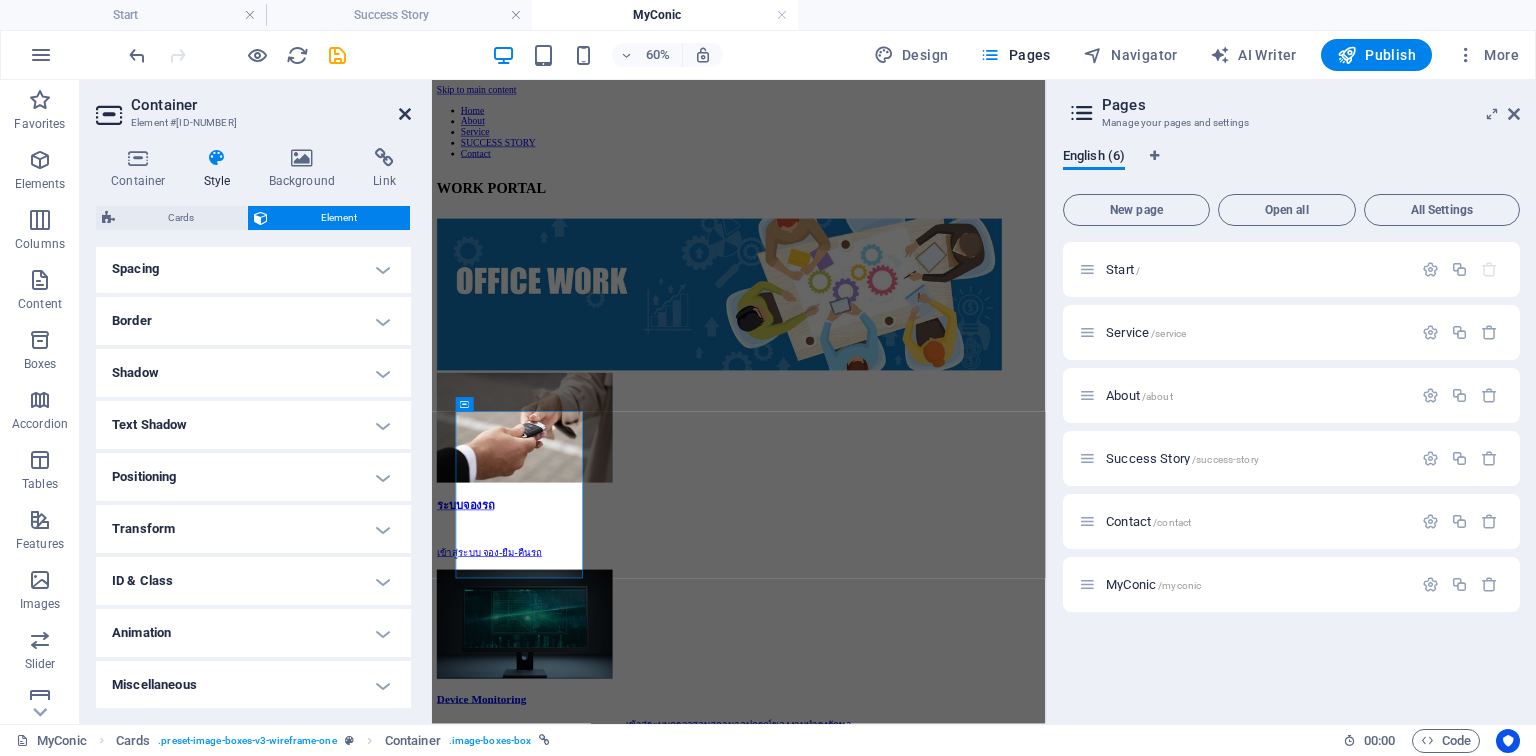 click at bounding box center (405, 114) 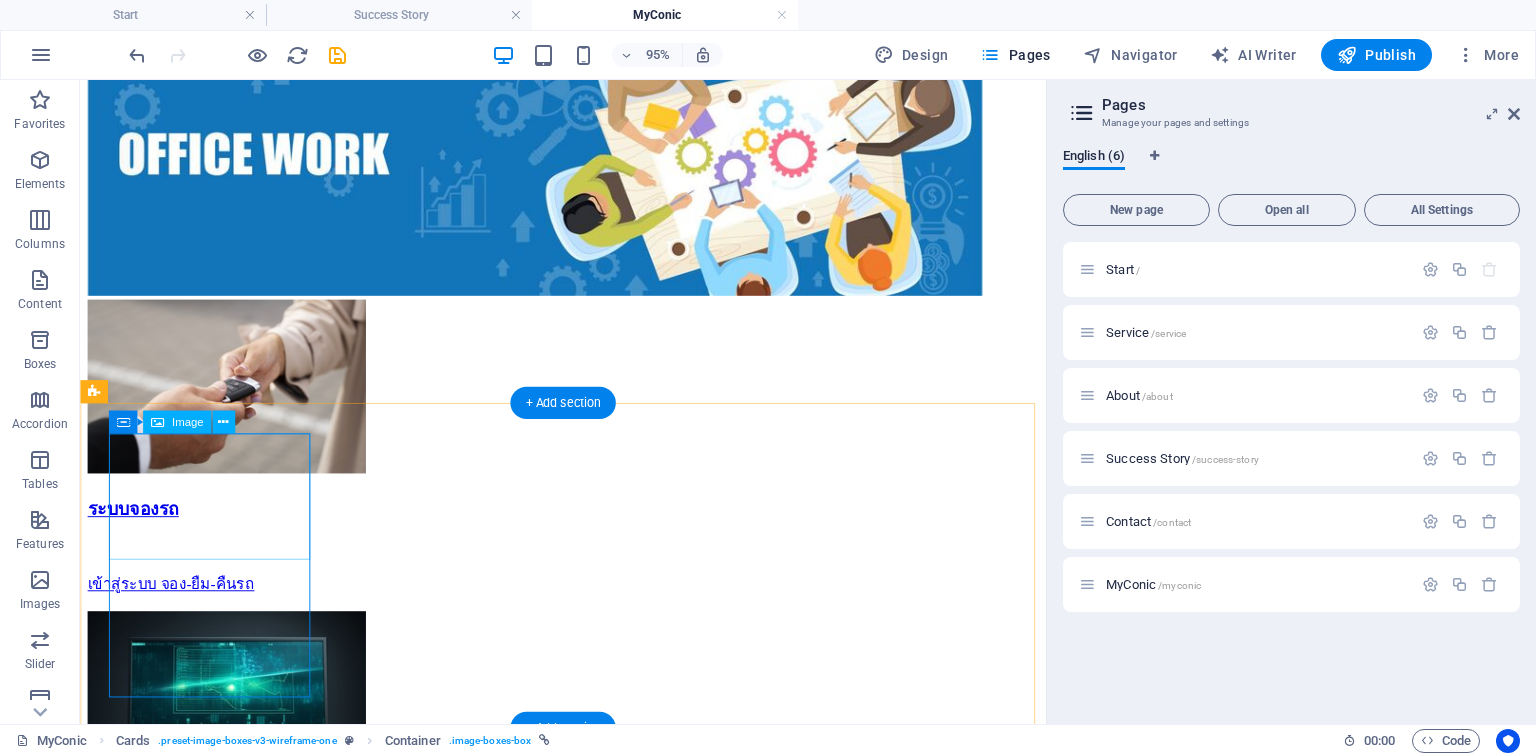 scroll, scrollTop: 294, scrollLeft: 0, axis: vertical 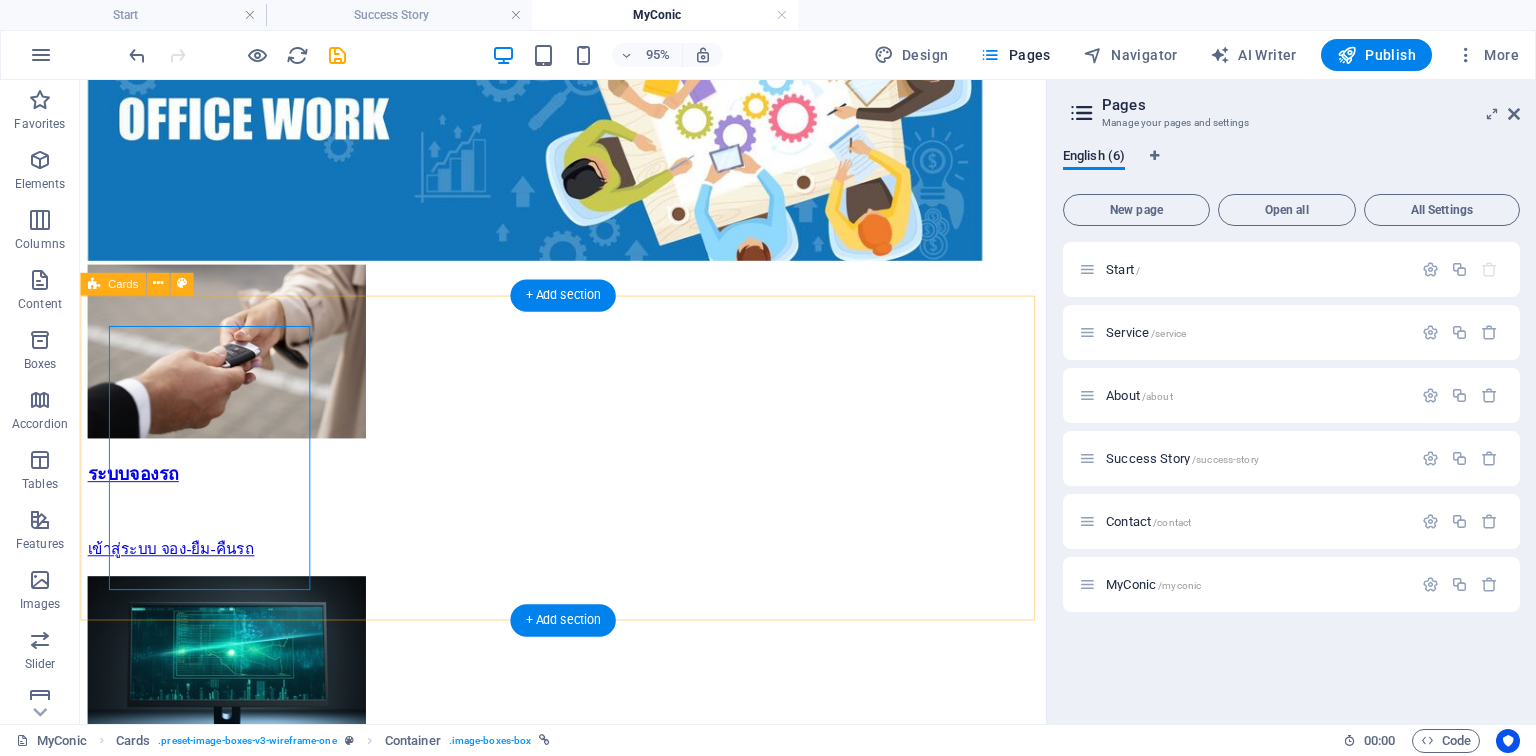 click on "ระบบจองรถ เข้าสู่ระบบ จอง-ยืม-คืนรถ Device Monitoring เข้าสู่ระบบตรวจสอบสถานาอุปกรณ์ของงานบำรุงรักษา ITMS Platform เข้าสู่ระบบ ITMS Platform" at bounding box center [588, 955] 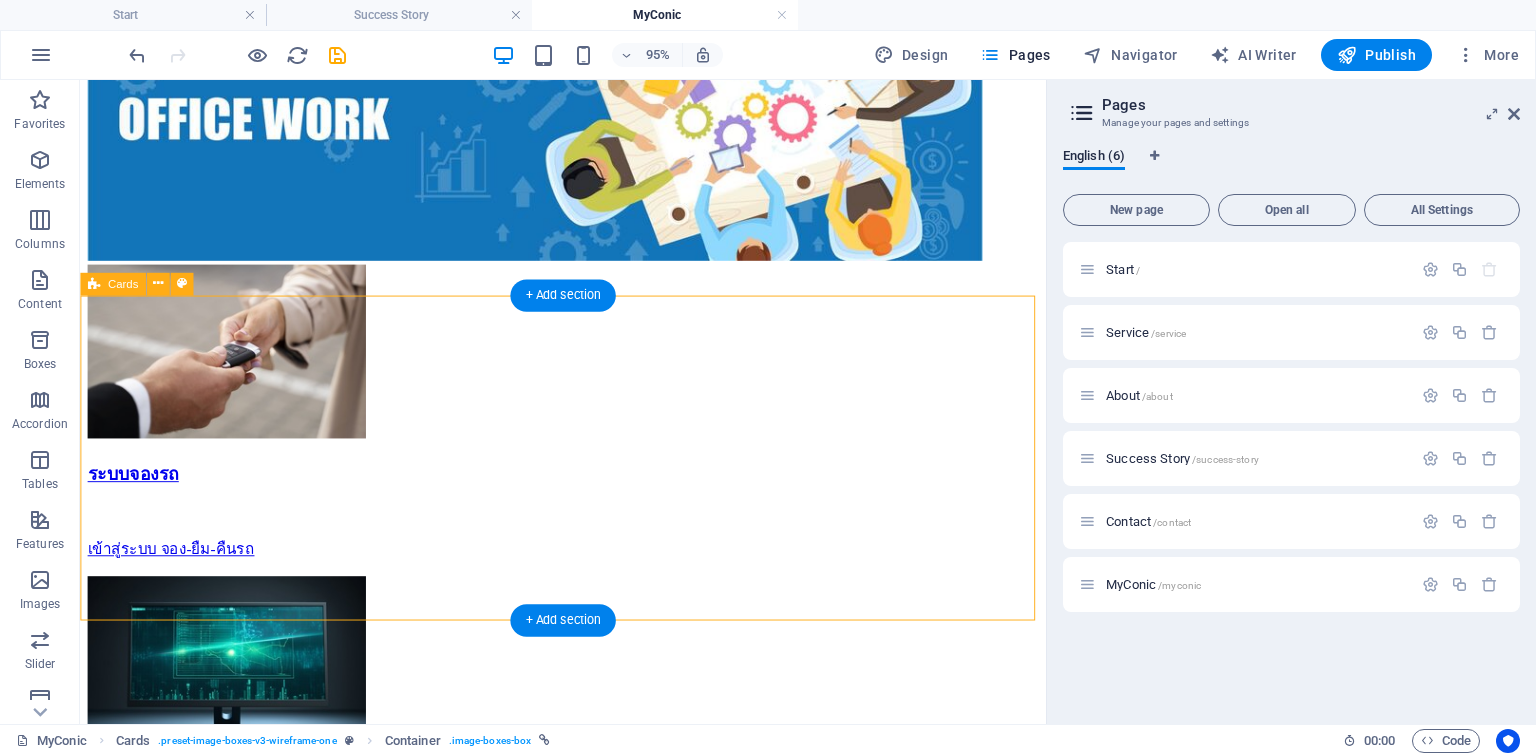 drag, startPoint x: 981, startPoint y: 511, endPoint x: 921, endPoint y: 761, distance: 257.0992 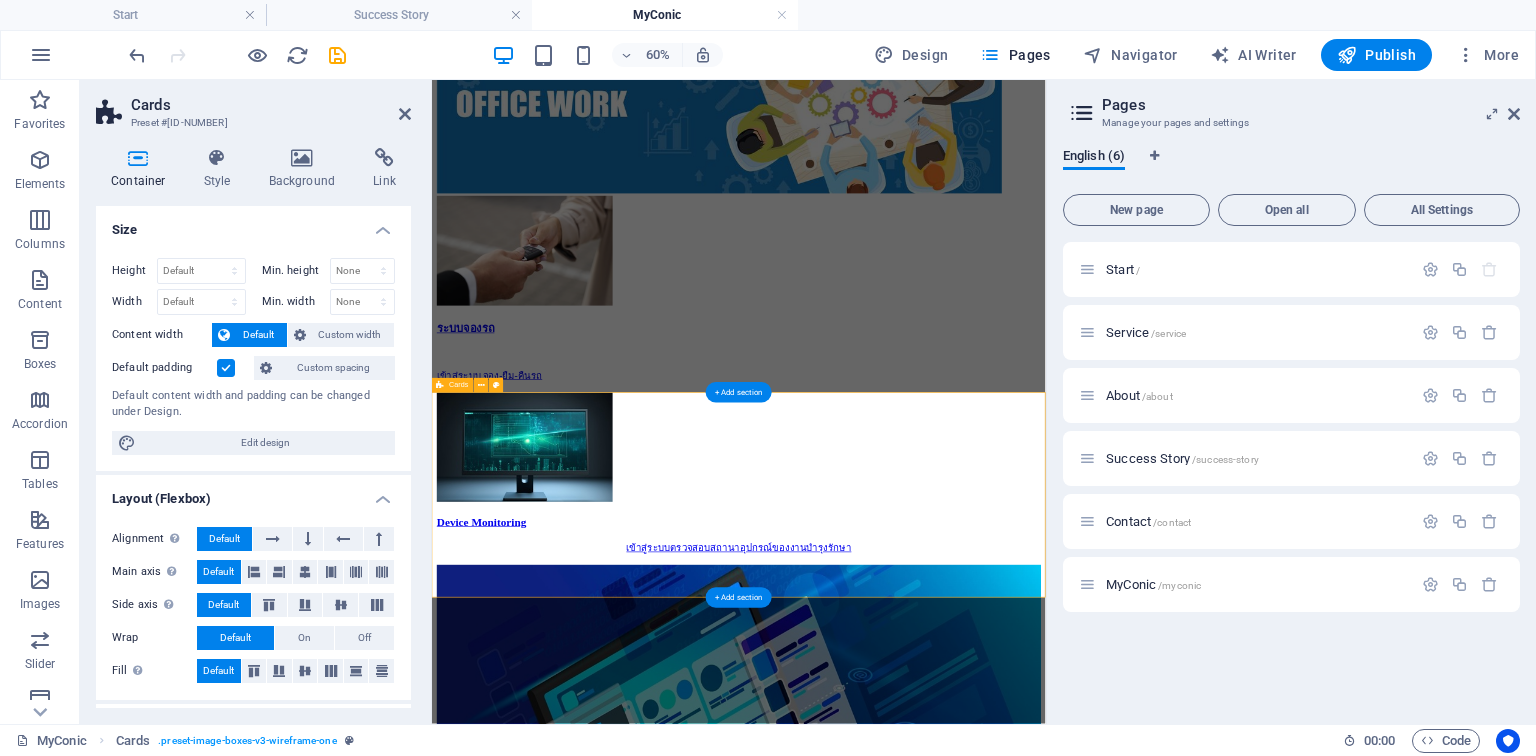 scroll, scrollTop: 0, scrollLeft: 0, axis: both 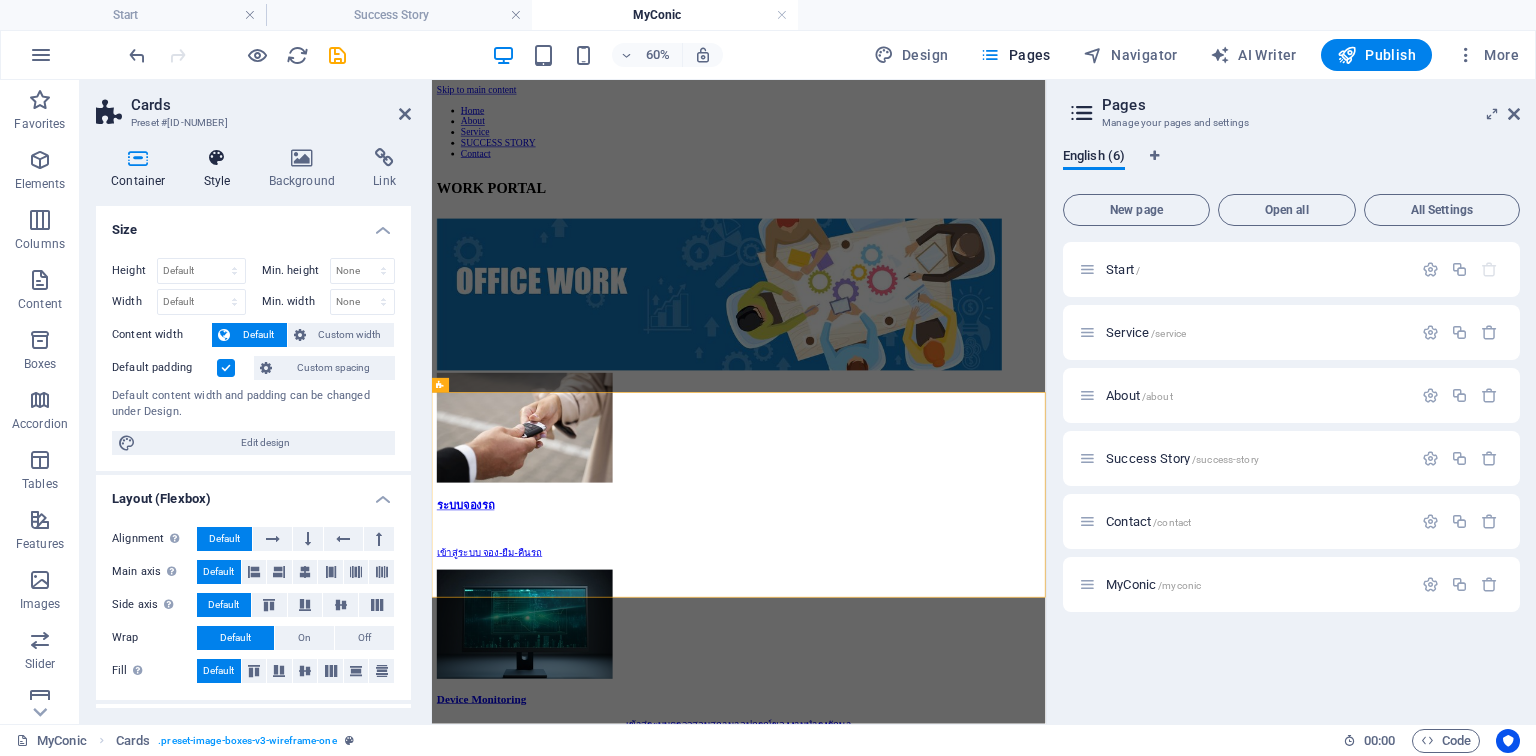 click on "Style" at bounding box center (221, 169) 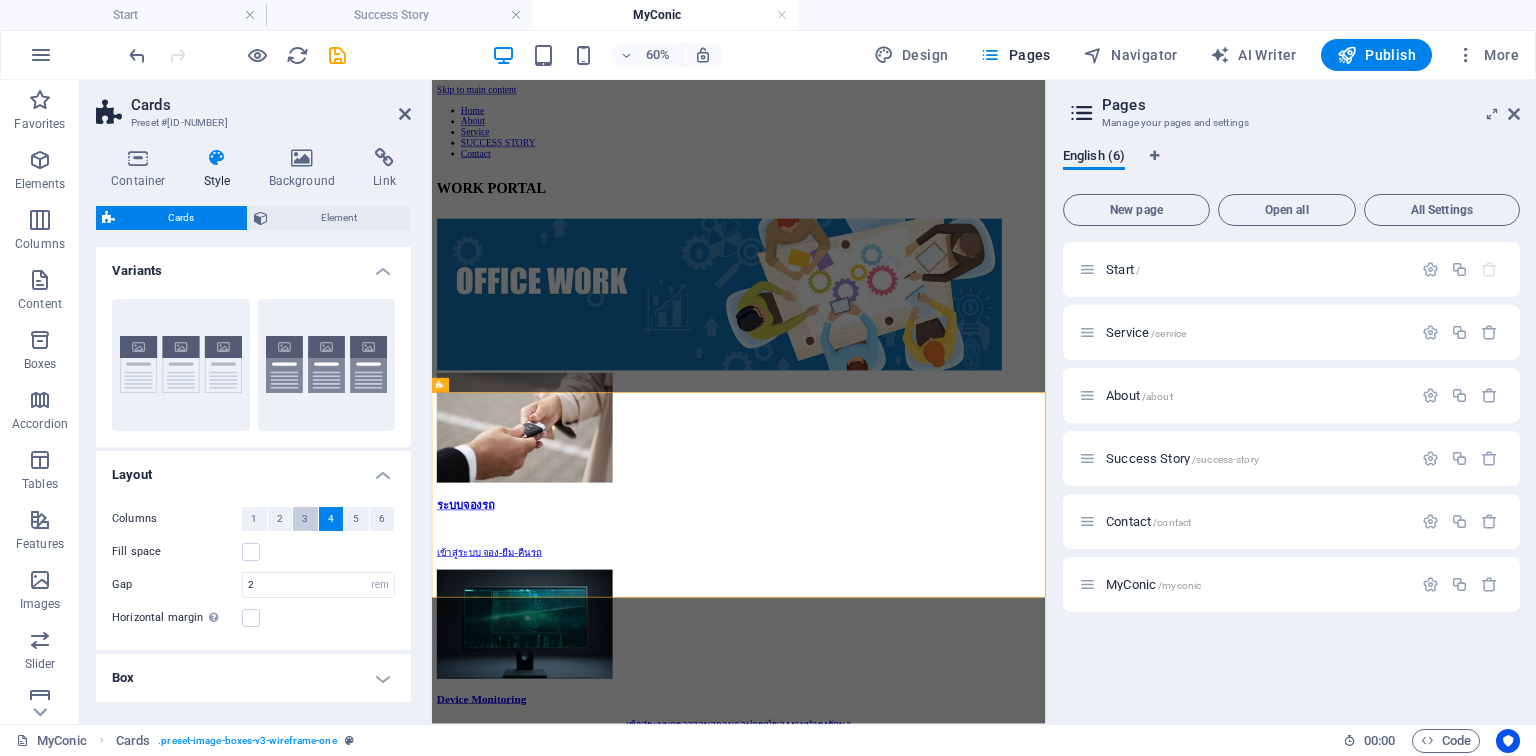 click on "3" at bounding box center [305, 519] 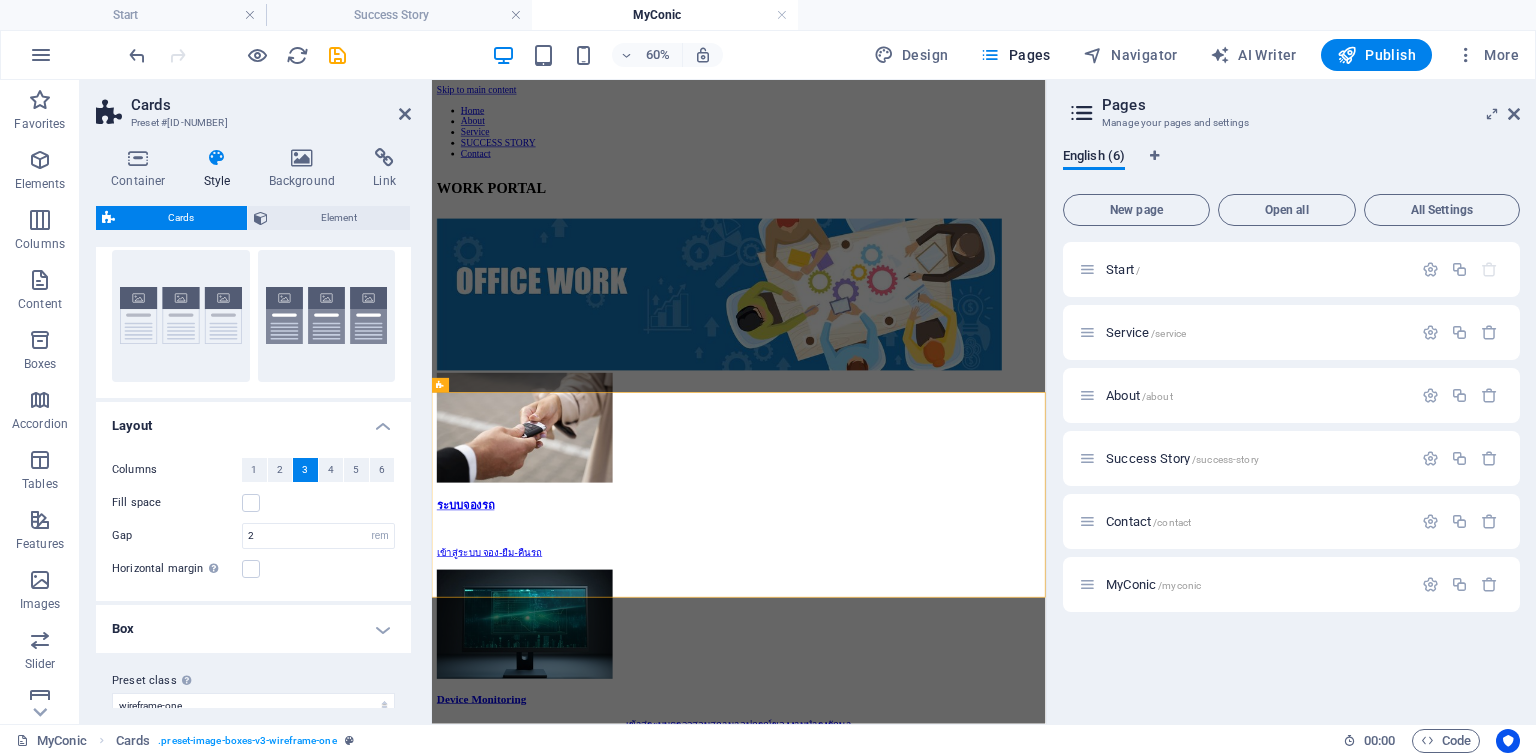 scroll, scrollTop: 72, scrollLeft: 0, axis: vertical 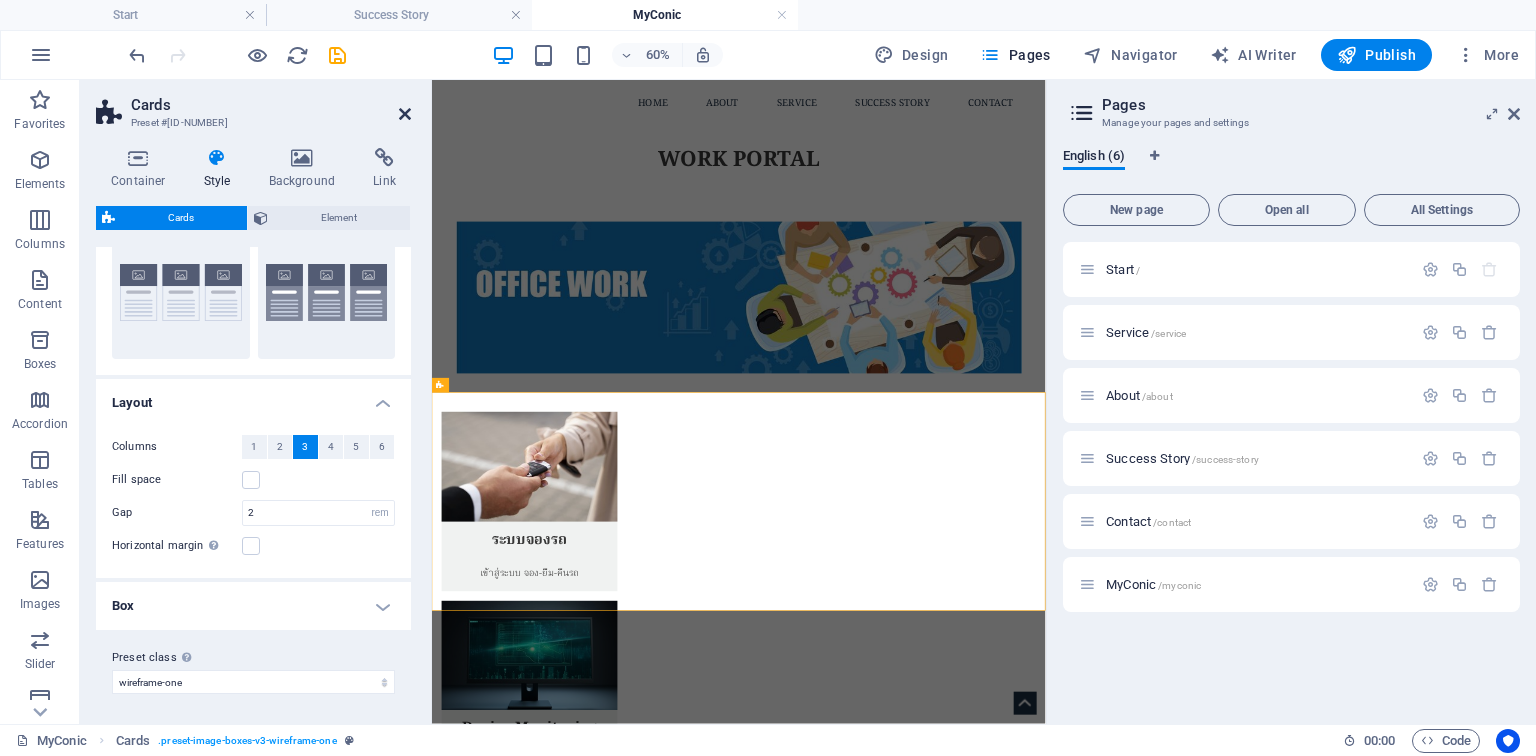 click at bounding box center [405, 114] 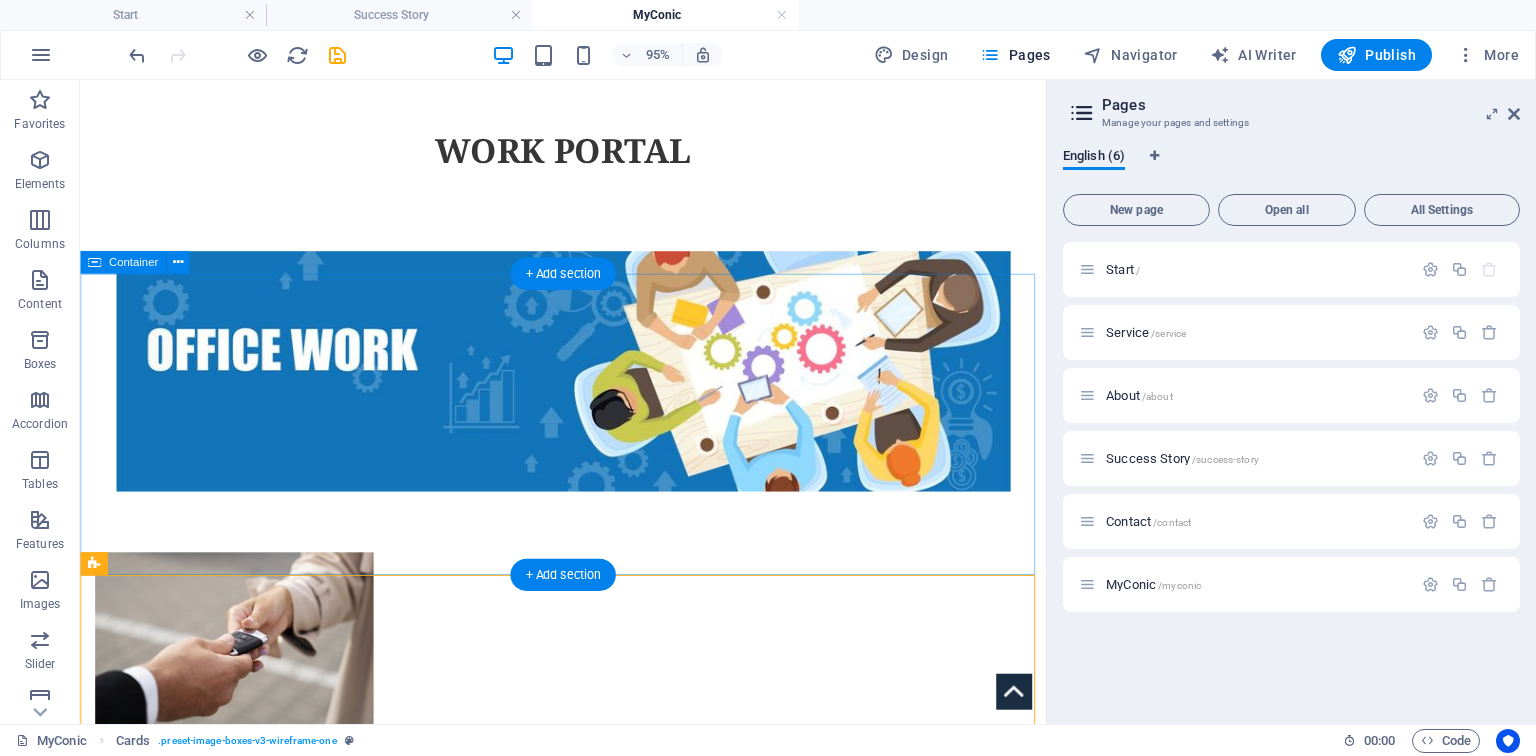 scroll, scrollTop: 316, scrollLeft: 0, axis: vertical 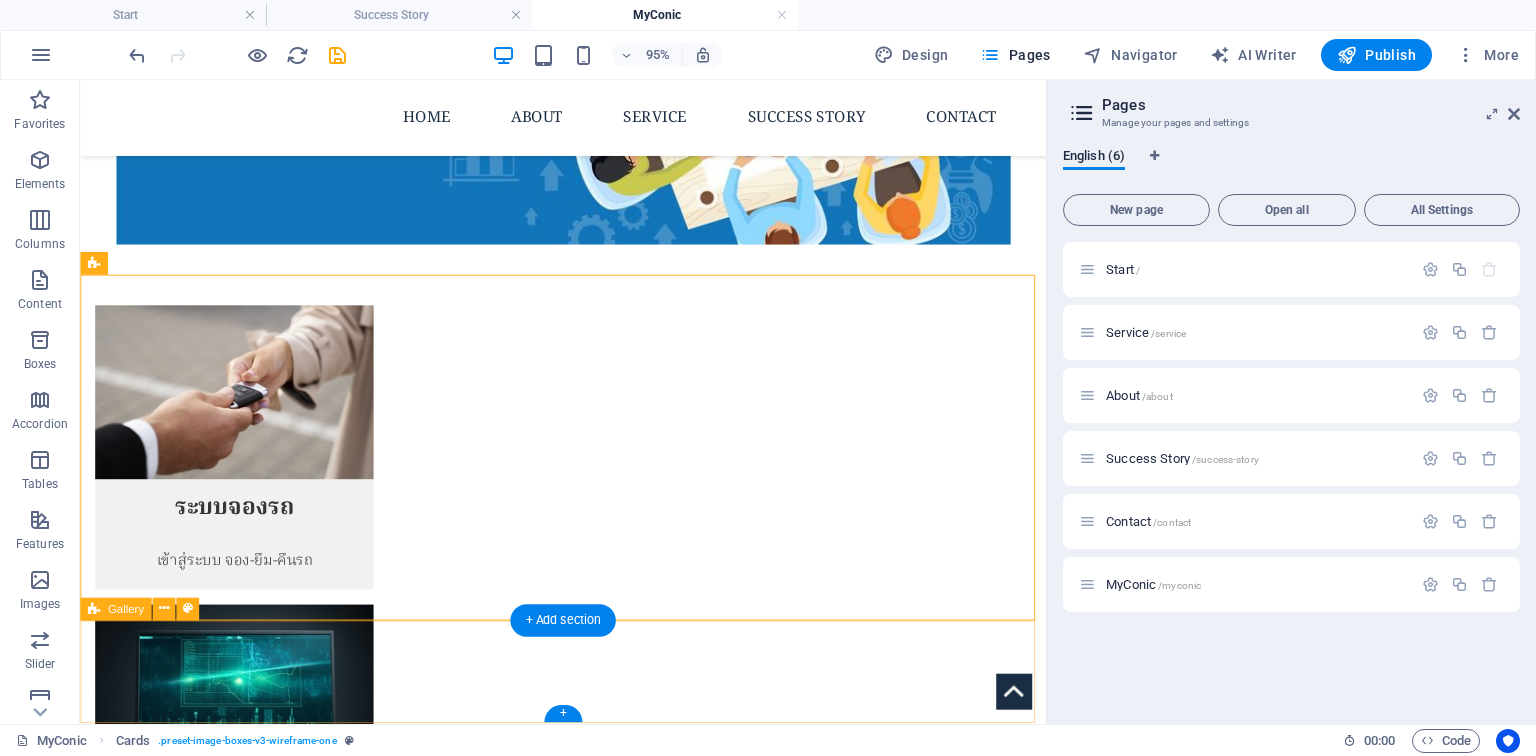 click on "Drop content here or  Add elements  Paste clipboard" at bounding box center (588, 1333) 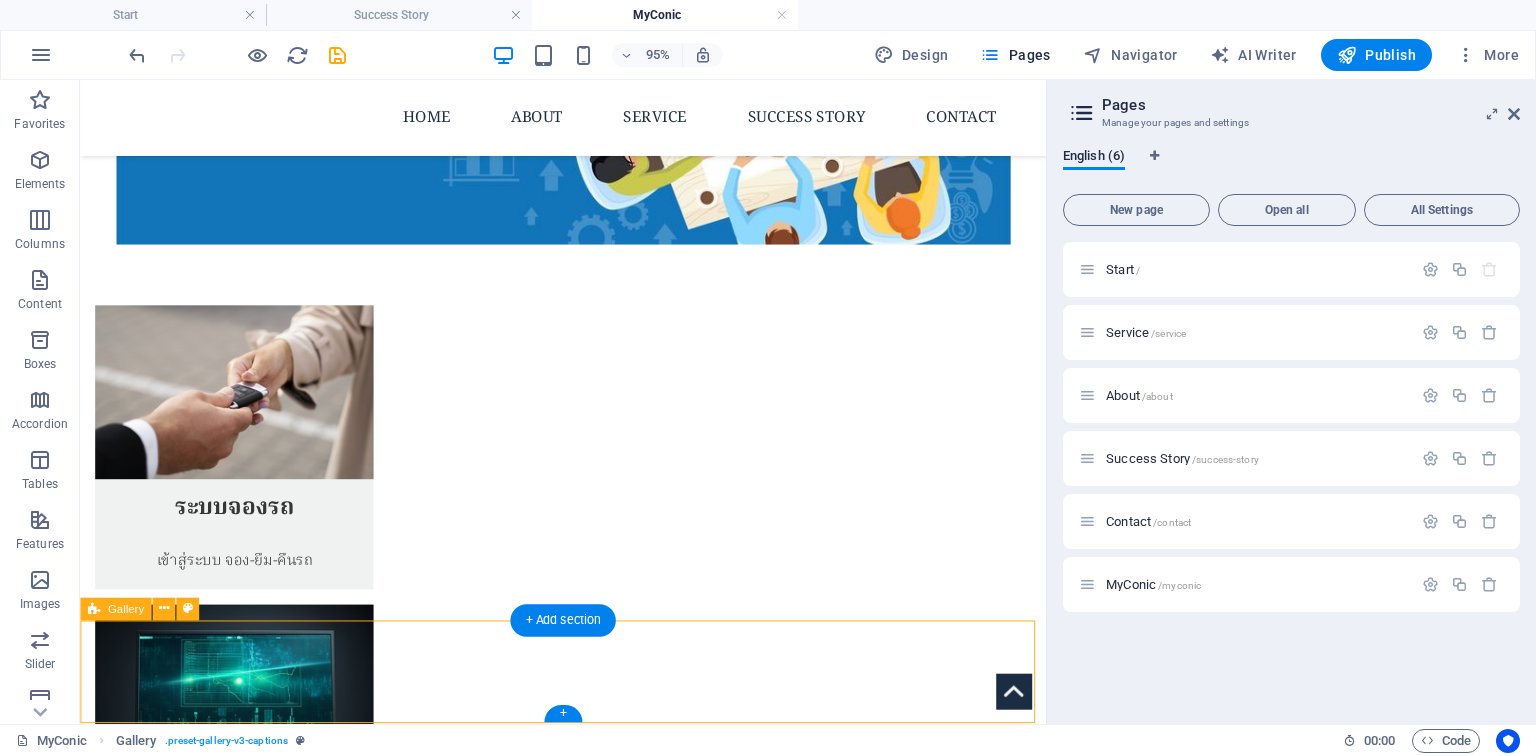 scroll, scrollTop: 207, scrollLeft: 0, axis: vertical 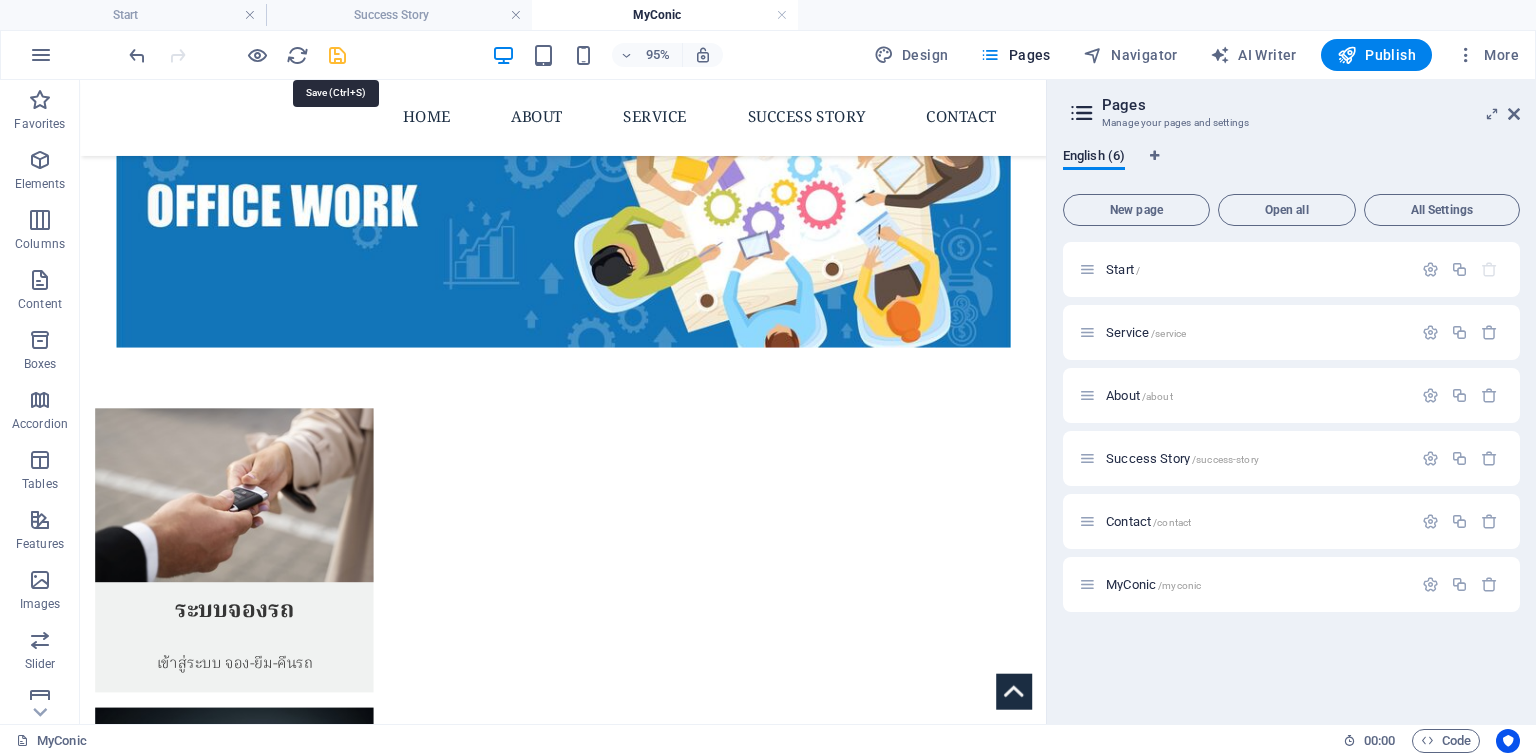 click at bounding box center [337, 55] 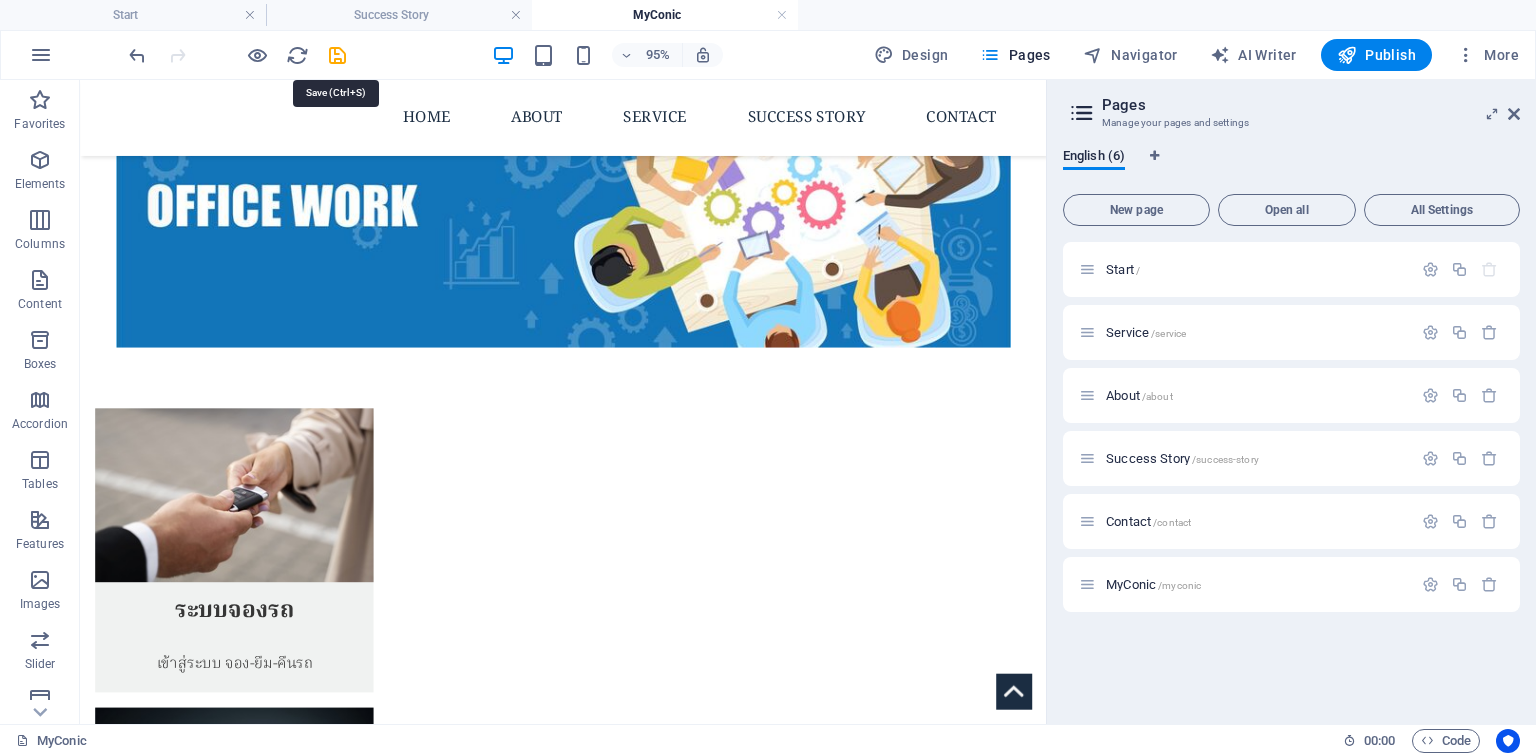 scroll, scrollTop: 240, scrollLeft: 0, axis: vertical 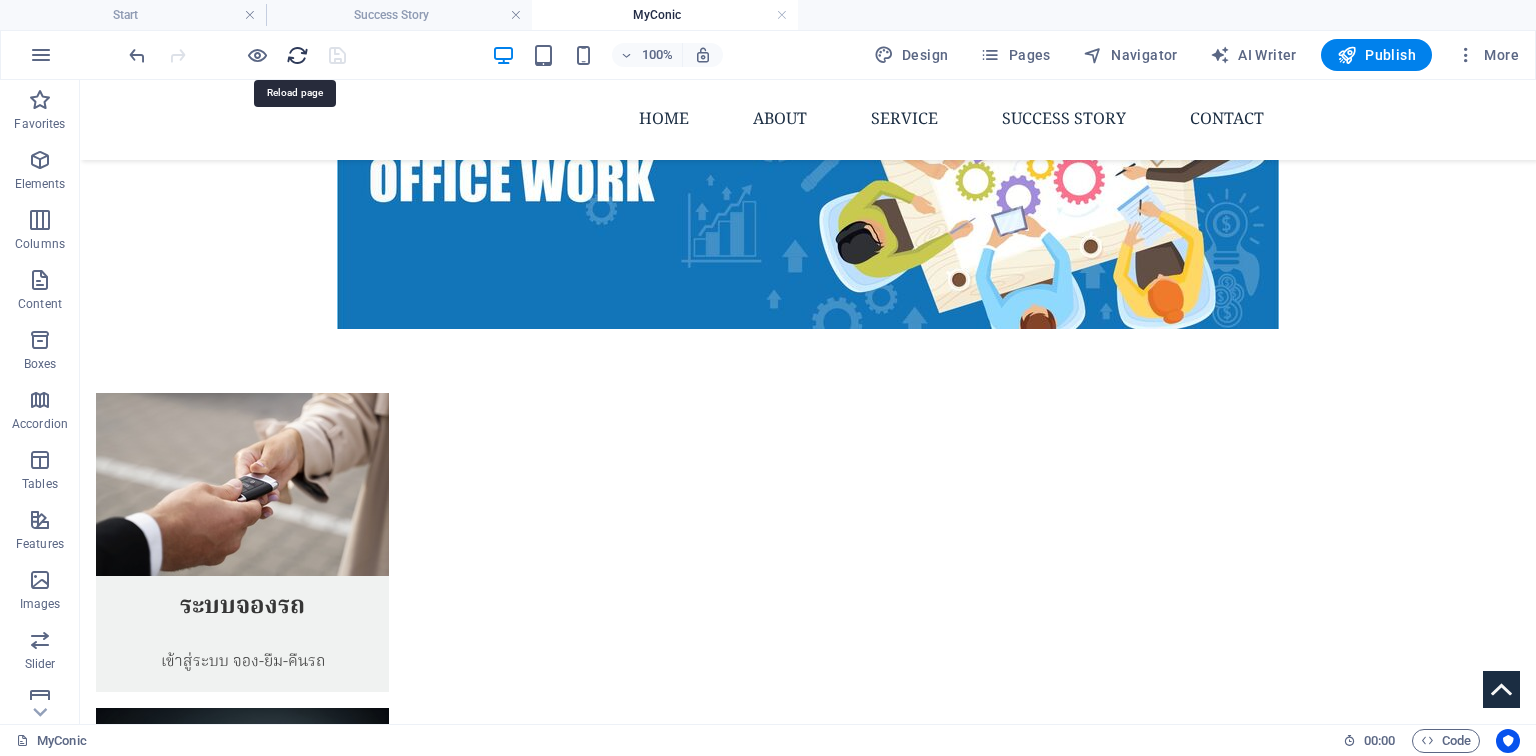 click at bounding box center [297, 55] 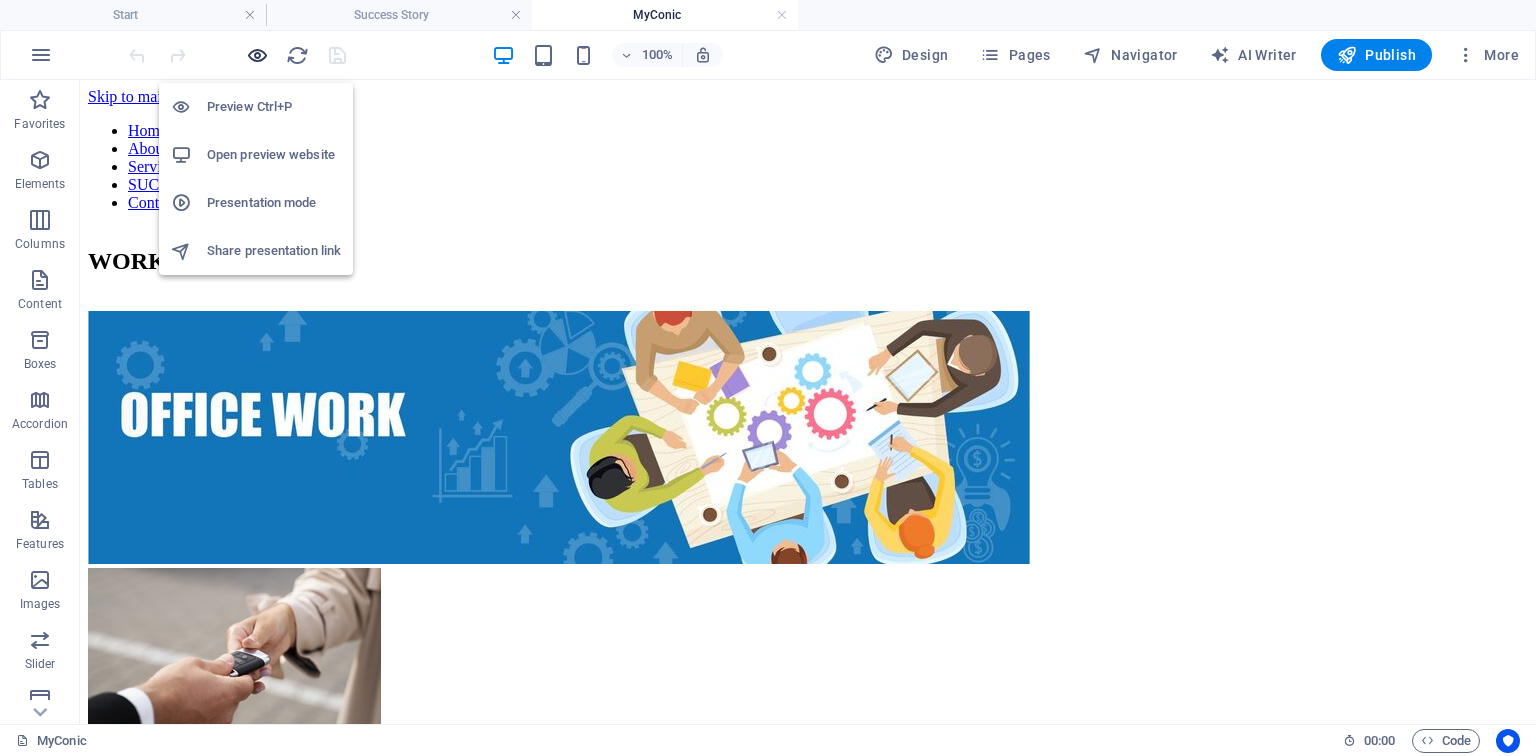 scroll, scrollTop: 0, scrollLeft: 0, axis: both 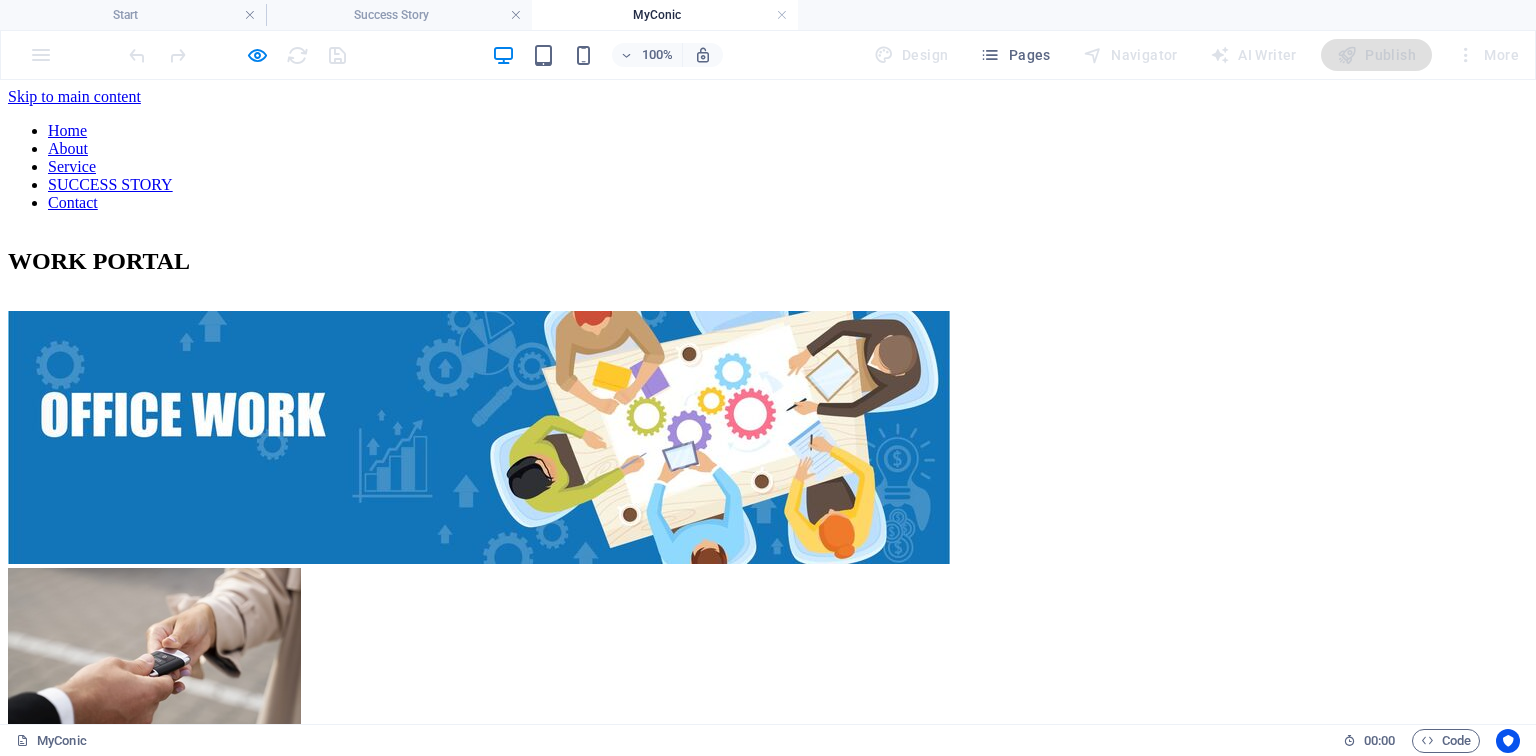 click on "Contact" at bounding box center [73, 202] 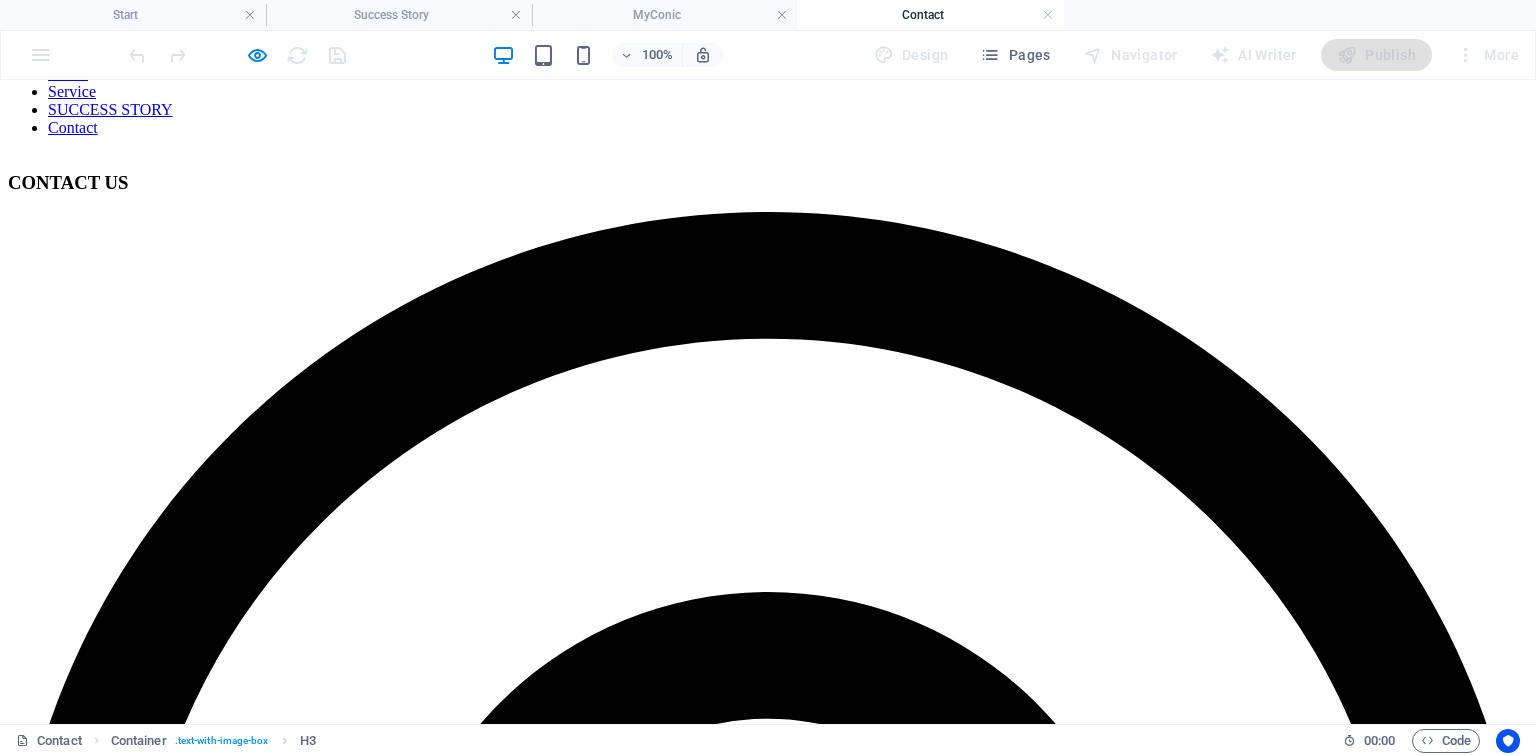 scroll, scrollTop: 160, scrollLeft: 0, axis: vertical 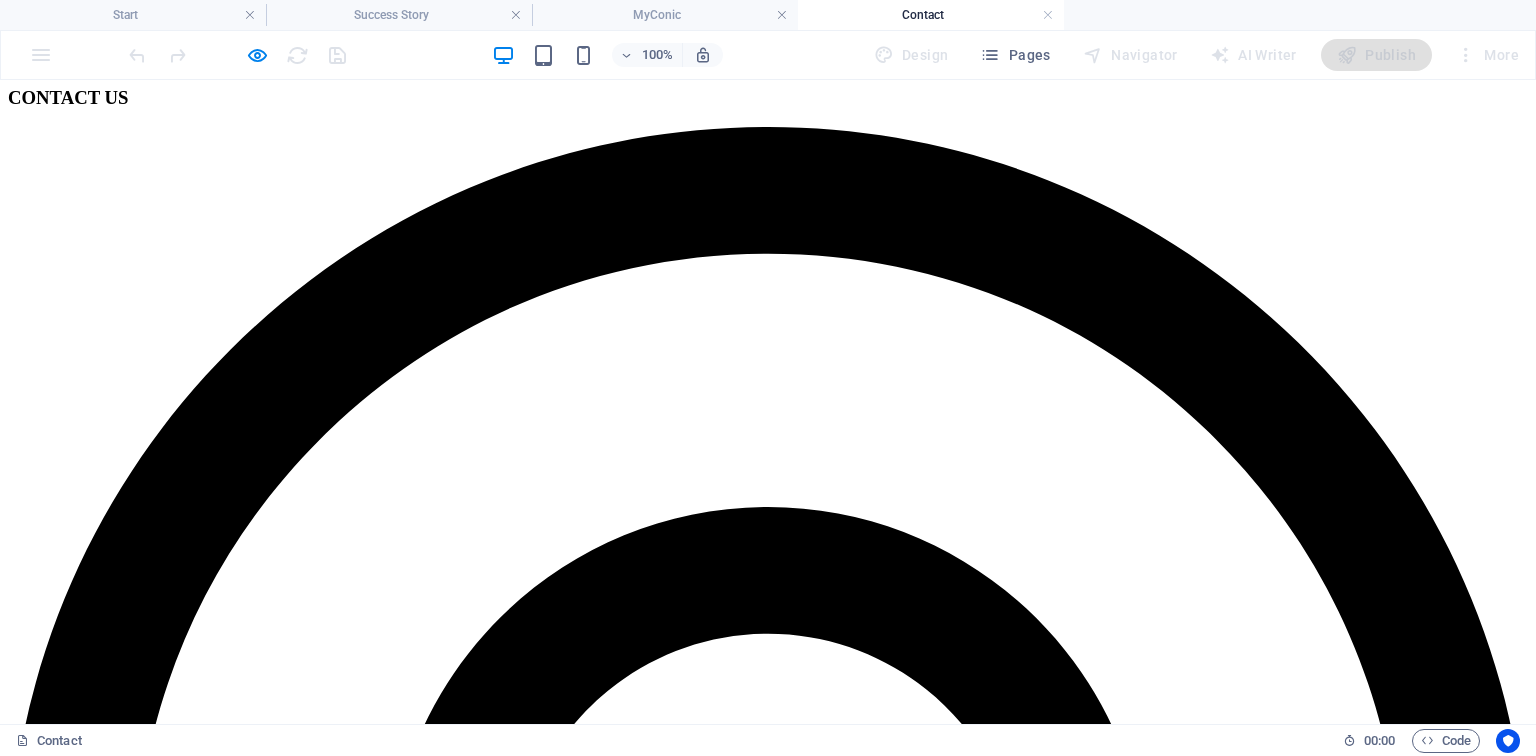 click on "Home About Service SUCCESS STORY Contact" at bounding box center [768, 7] 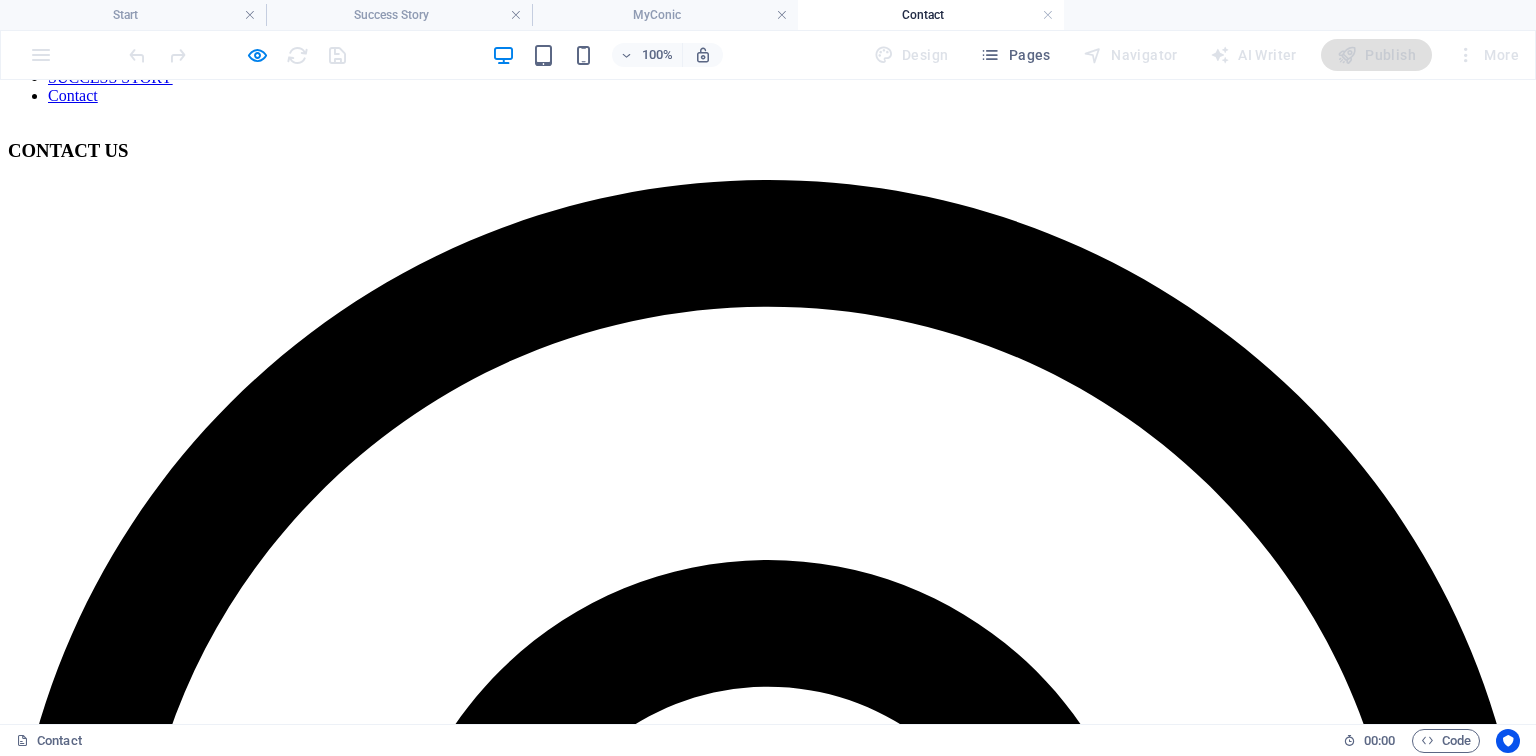 scroll, scrollTop: 104, scrollLeft: 0, axis: vertical 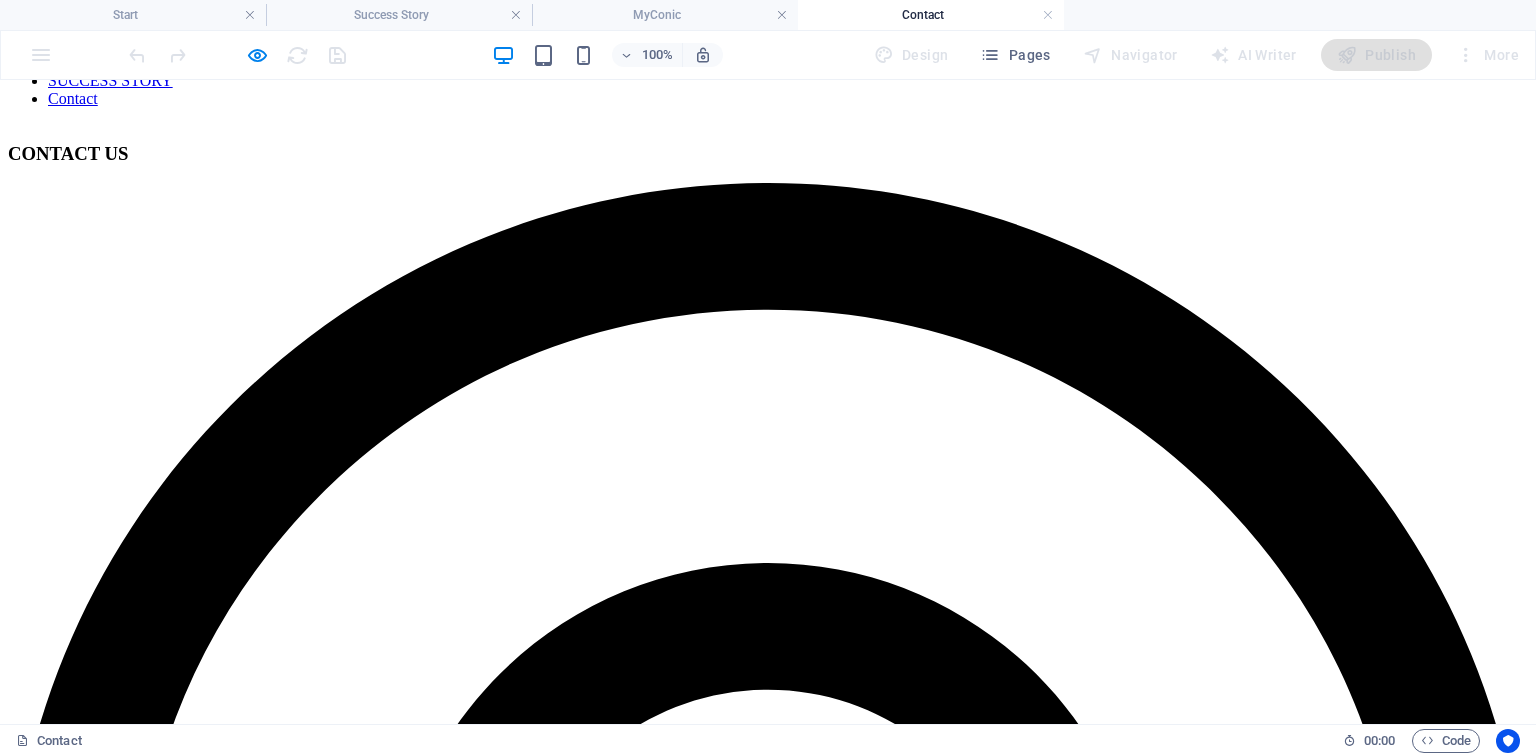 click on "Home About Service SUCCESS STORY Contact" at bounding box center (768, 63) 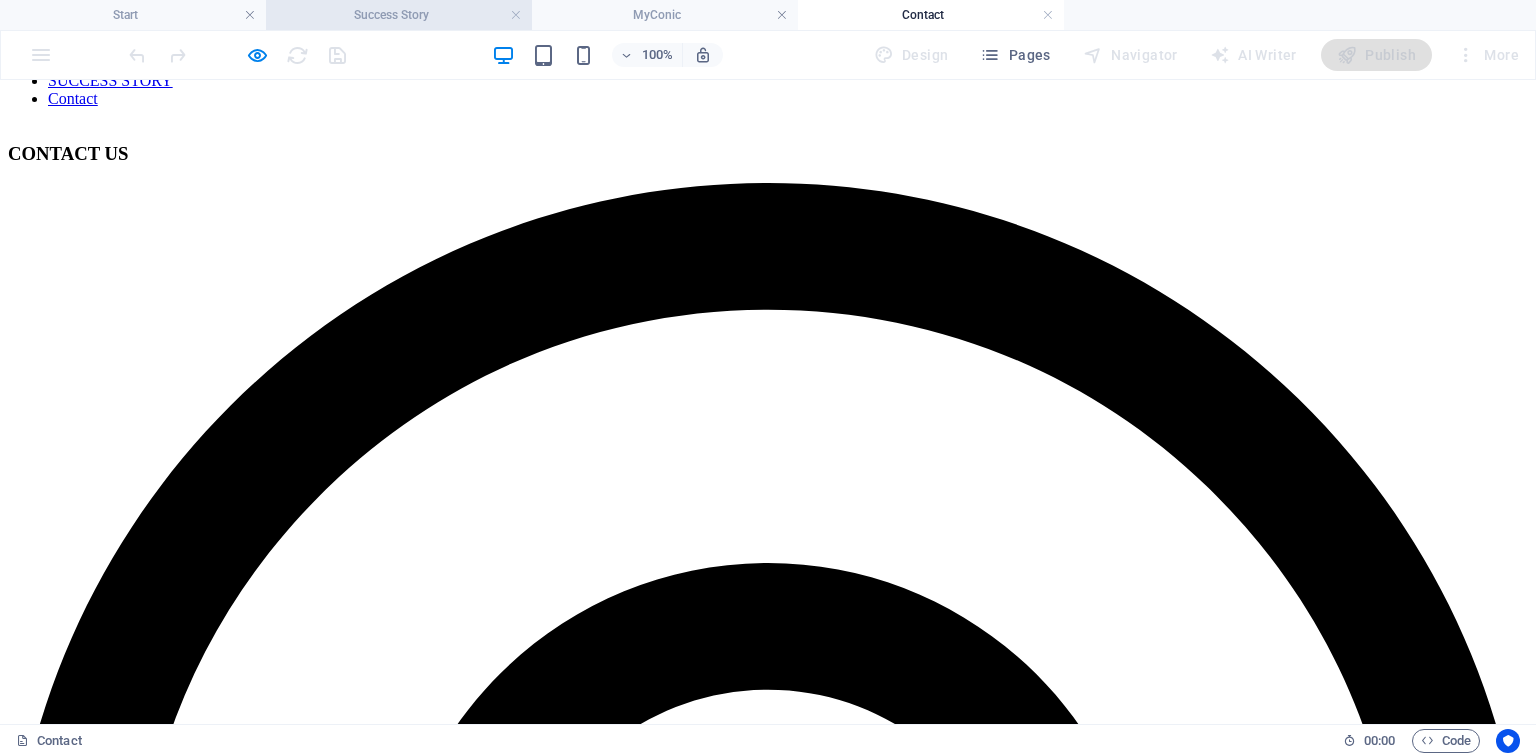 click on "Success Story" at bounding box center (399, 15) 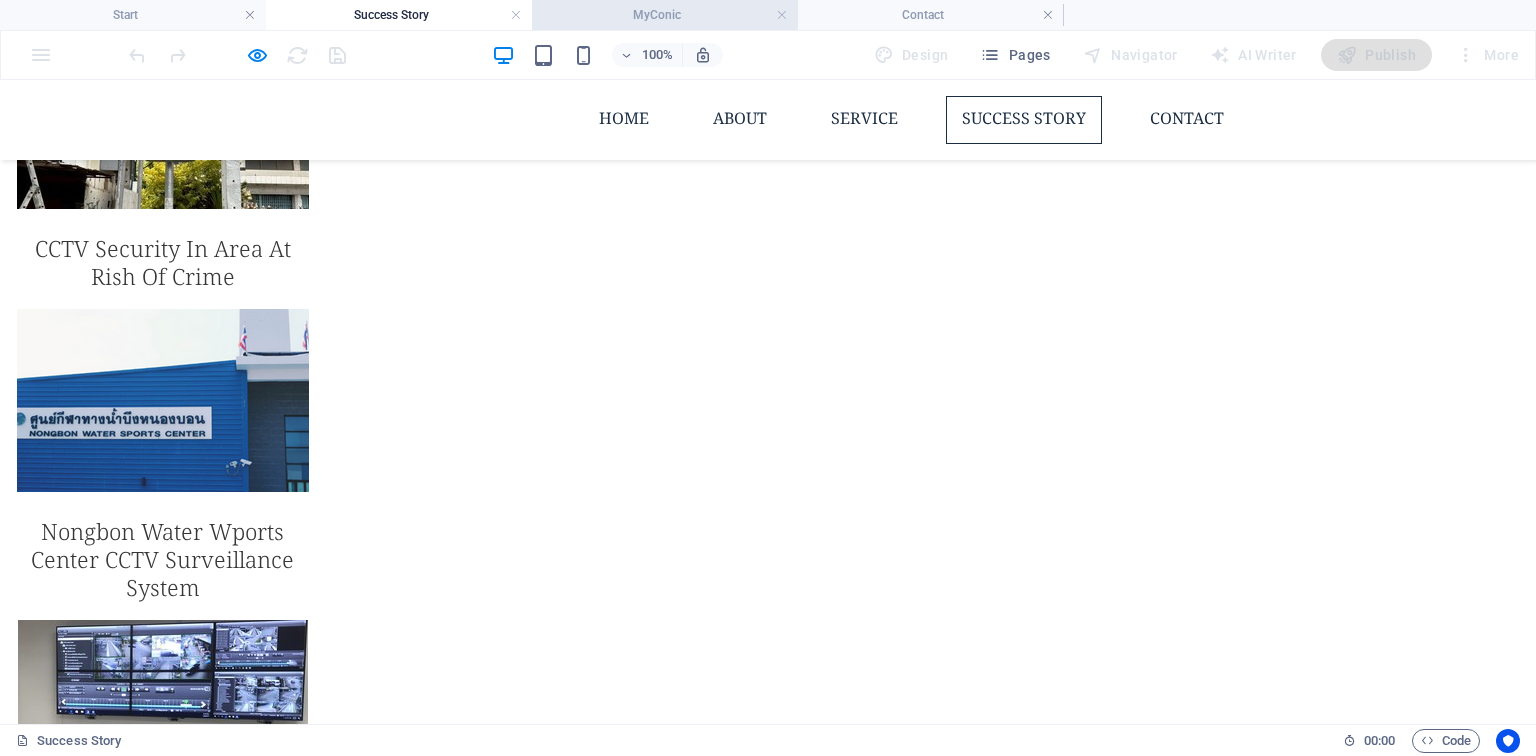 scroll, scrollTop: 320, scrollLeft: 0, axis: vertical 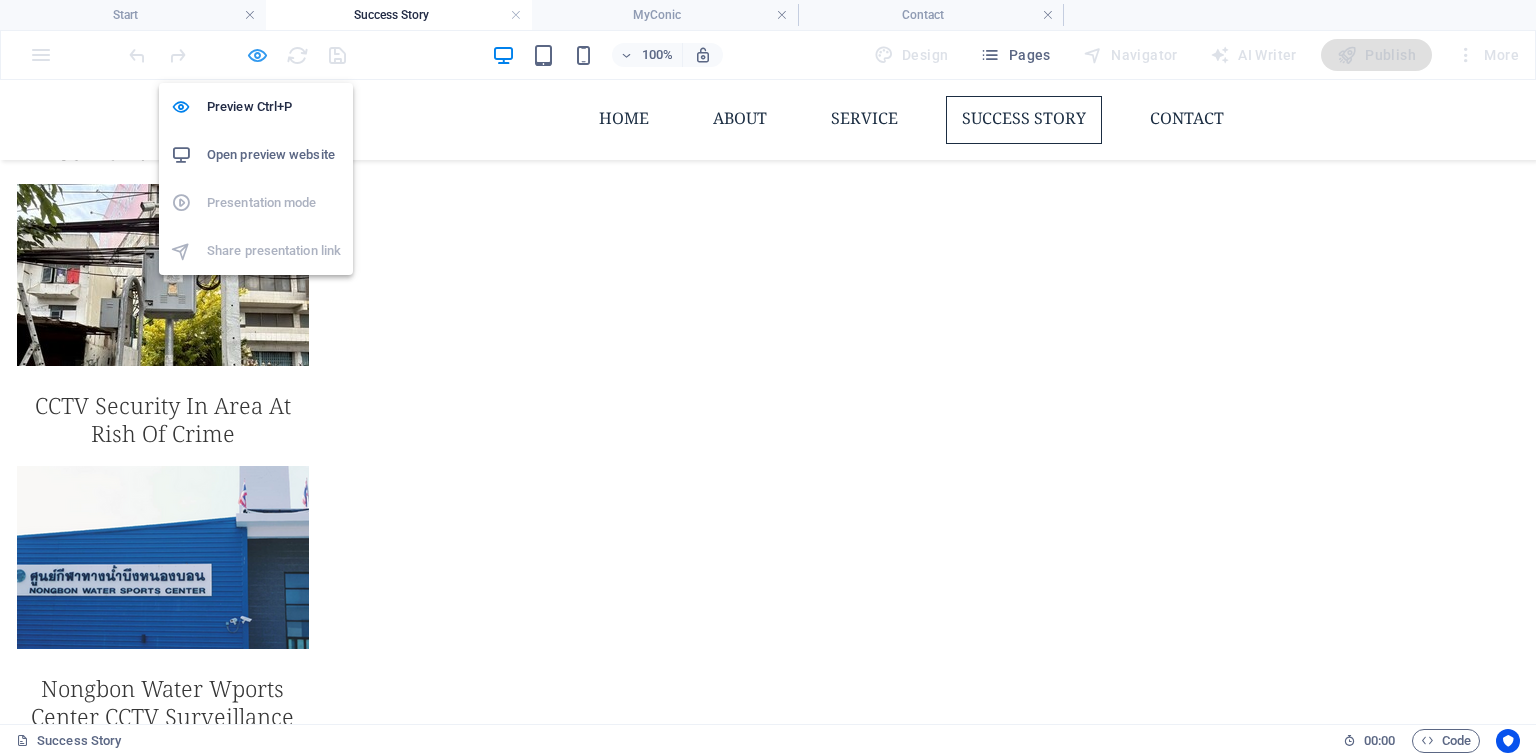click at bounding box center [257, 55] 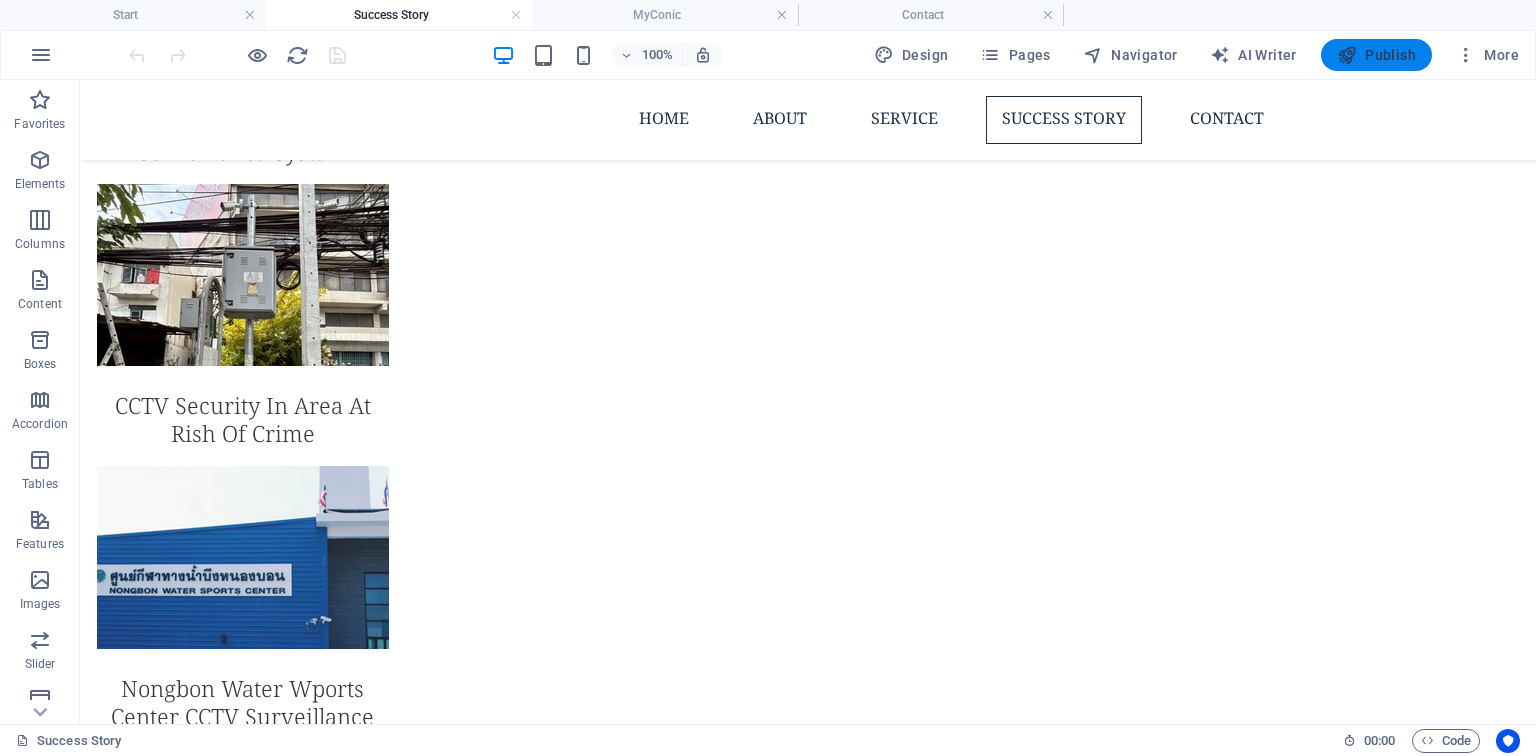 click on "Publish" at bounding box center [1376, 55] 